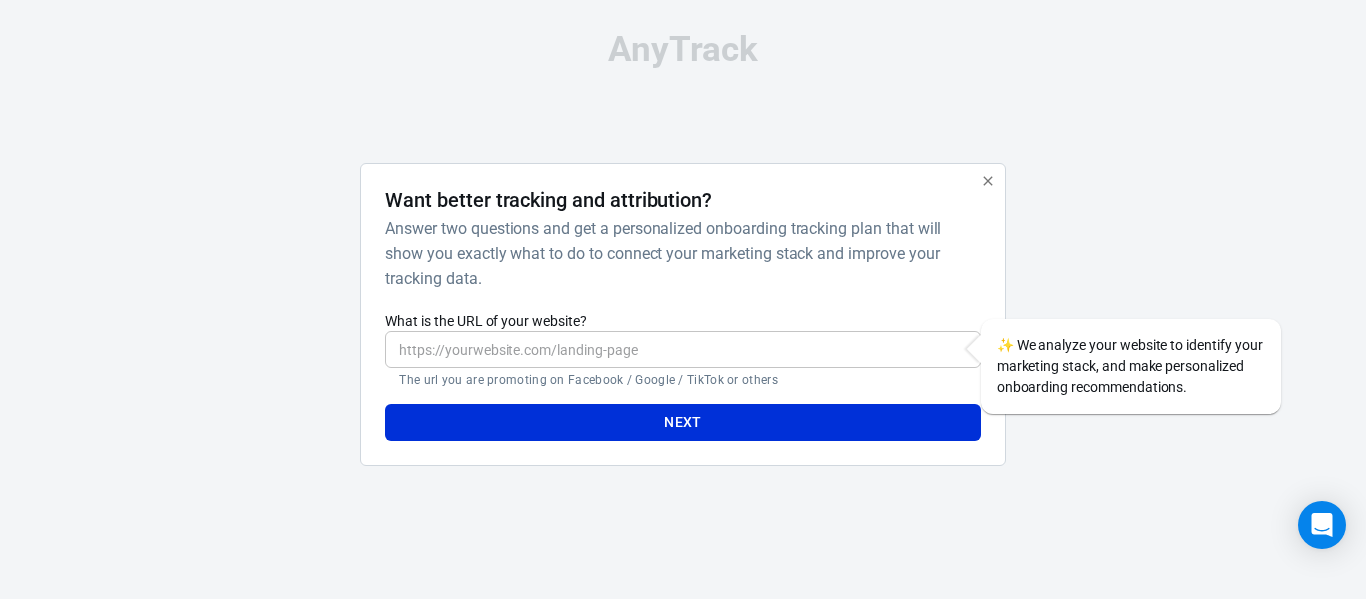scroll, scrollTop: 0, scrollLeft: 0, axis: both 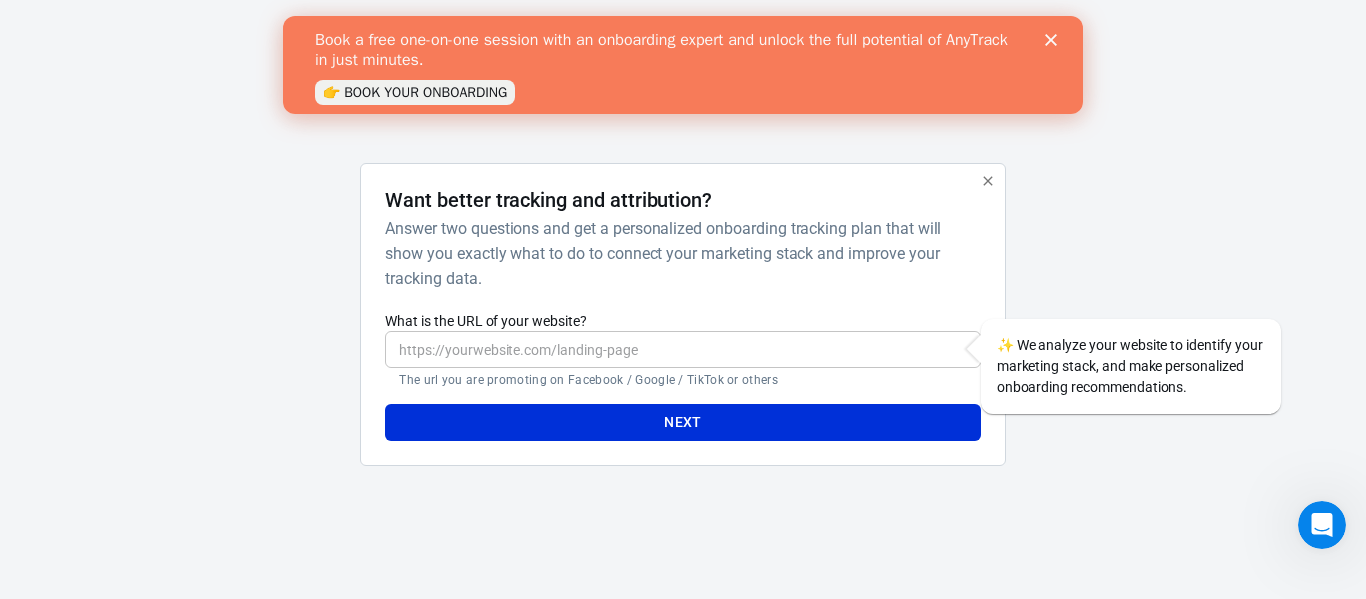 click on "What is the URL of your website?" at bounding box center (682, 349) 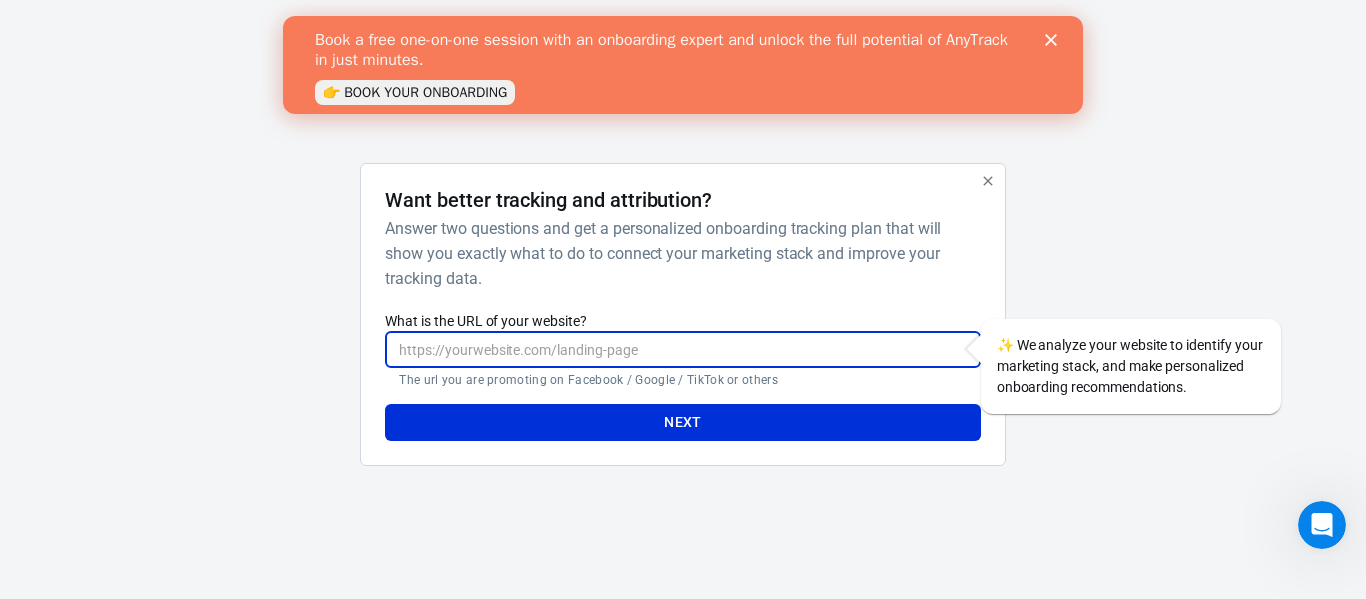 paste on "https://www.tixr.com/groups/aramco-houston/events/aramco-houston-championship-150935" 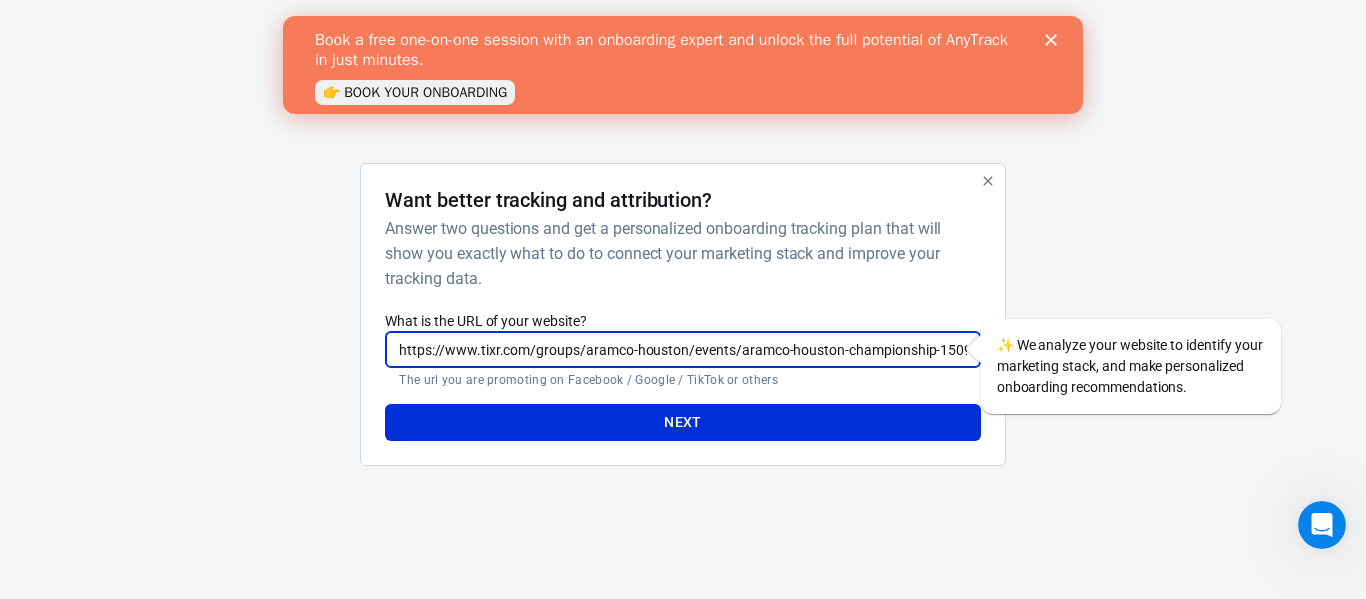 scroll, scrollTop: 0, scrollLeft: 13, axis: horizontal 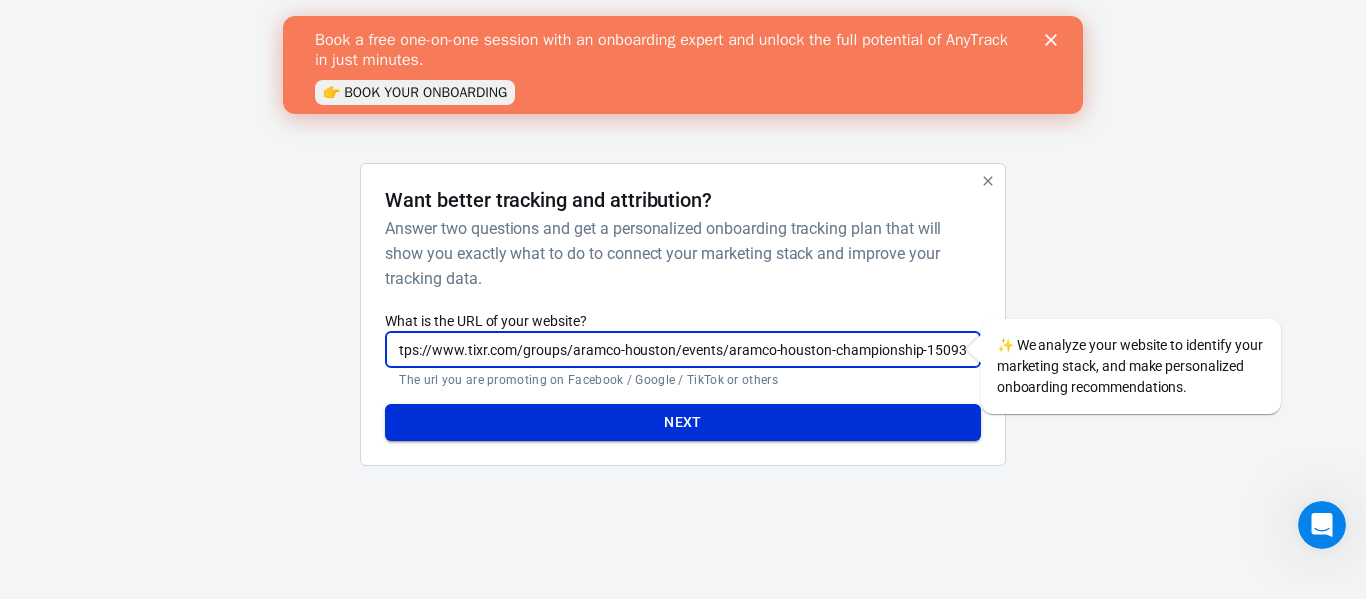 type on "https://www.tixr.com/groups/aramco-houston/events/aramco-houston-championship-150935" 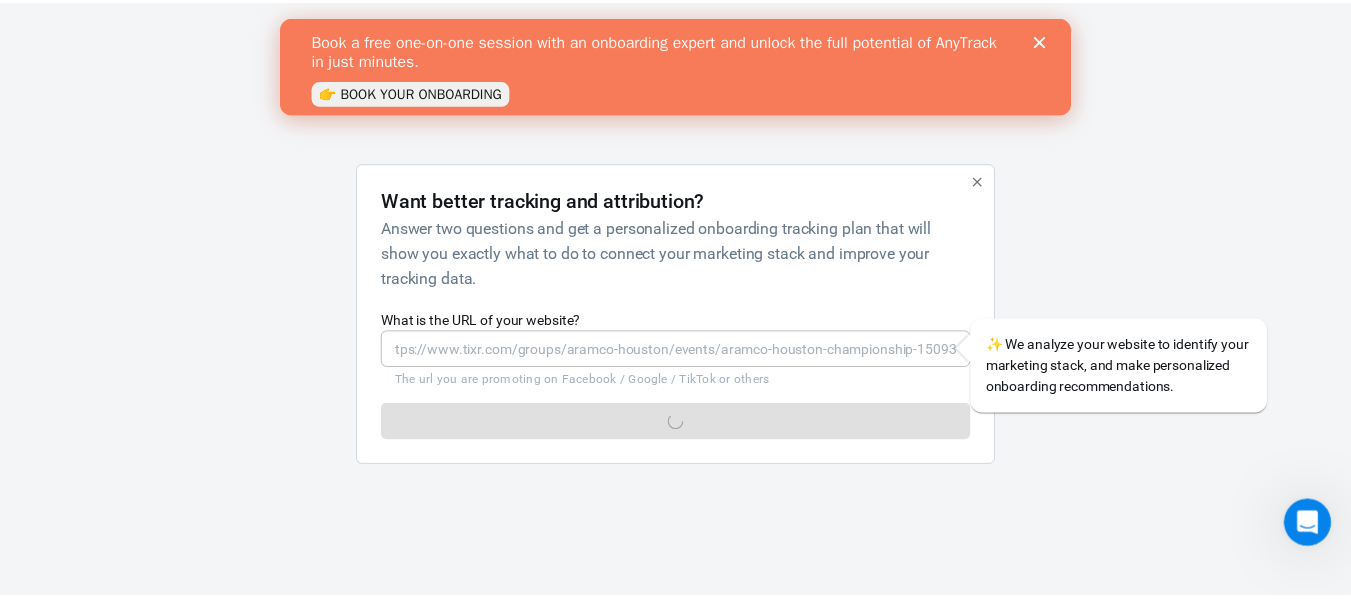 scroll, scrollTop: 0, scrollLeft: 0, axis: both 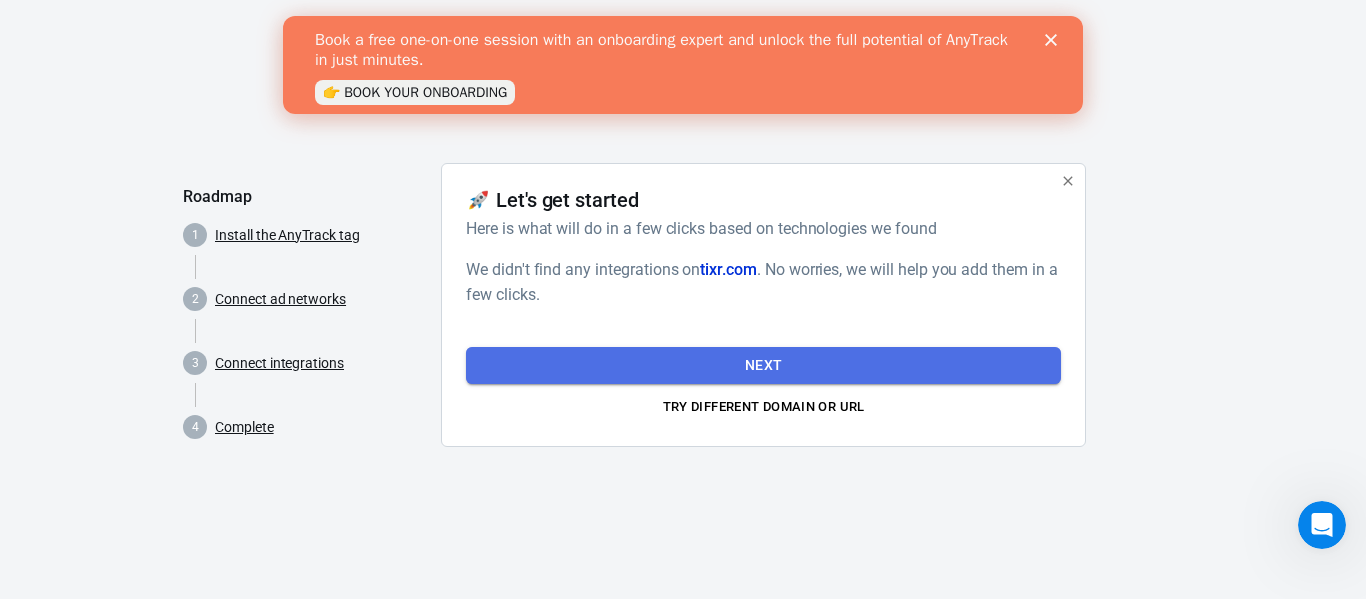 click on "Next" at bounding box center (763, 365) 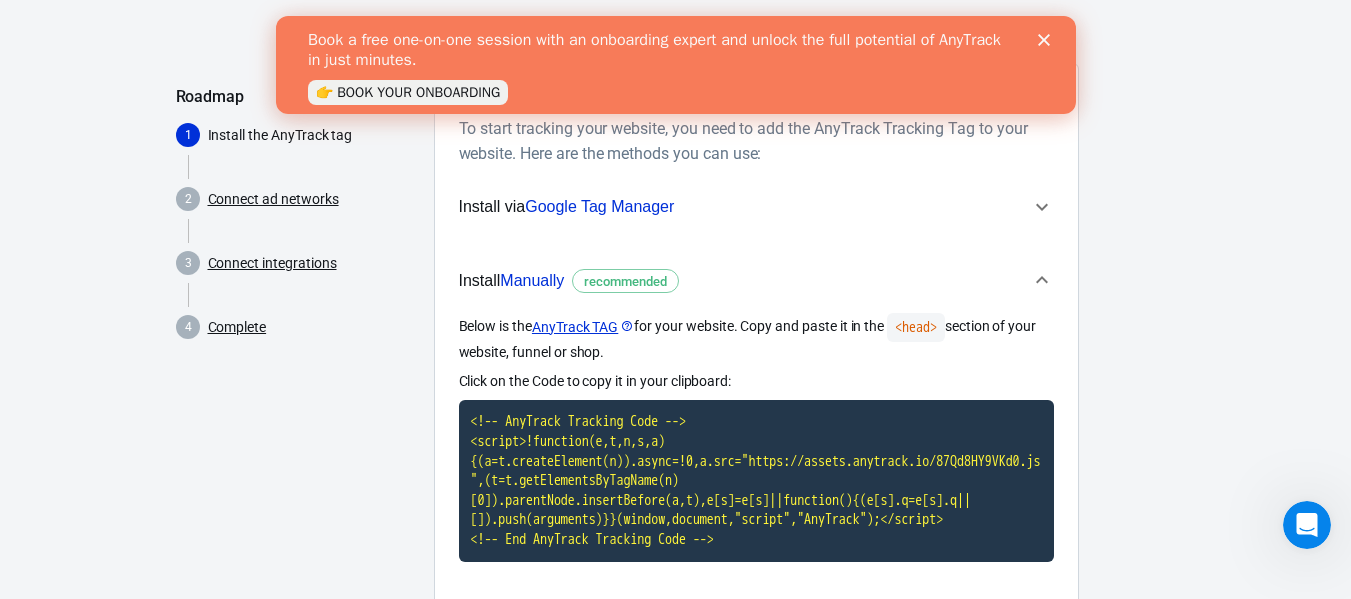 scroll, scrollTop: 200, scrollLeft: 0, axis: vertical 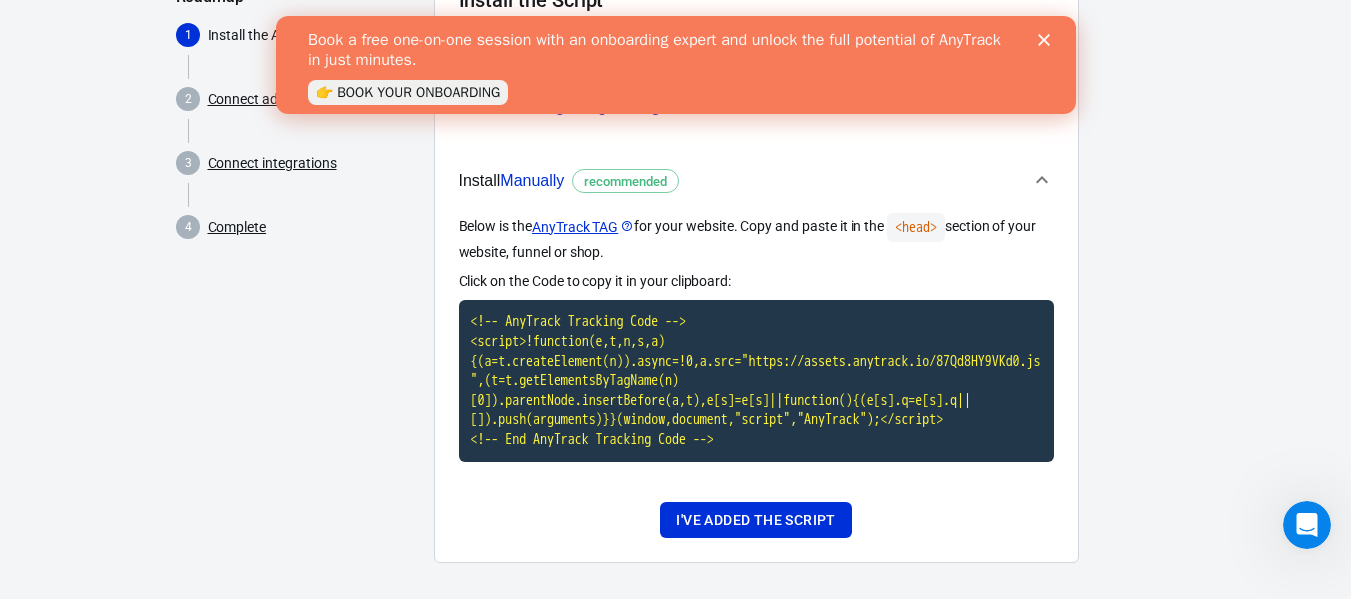click on "AnyTrack Roadmap 1 Install the AnyTrack tag 2 Connect ad networks 3 Connect integrations 4 Complete Install the Script To start tracking your website, you need to add the AnyTrack Tracking Tag to your website. Here are the
methods you can use: Install via  Google Tag Manager Press the button below to authorise using your Google Account and install the AnyTrack Tracking Tag. Install the AnyTrack Tracking Tag More actions: Read our help article how to install the AnyTrack Tracking Tag   Use our   official template for Google Tag Manager   Install  Manually recommended Below is the  AnyTrack TAG    for your website. Copy and paste it in the   <head>  section of your website, funnel or shop. Click on the Code to copy it in your clipboard: I've added the script" at bounding box center (675, 205) 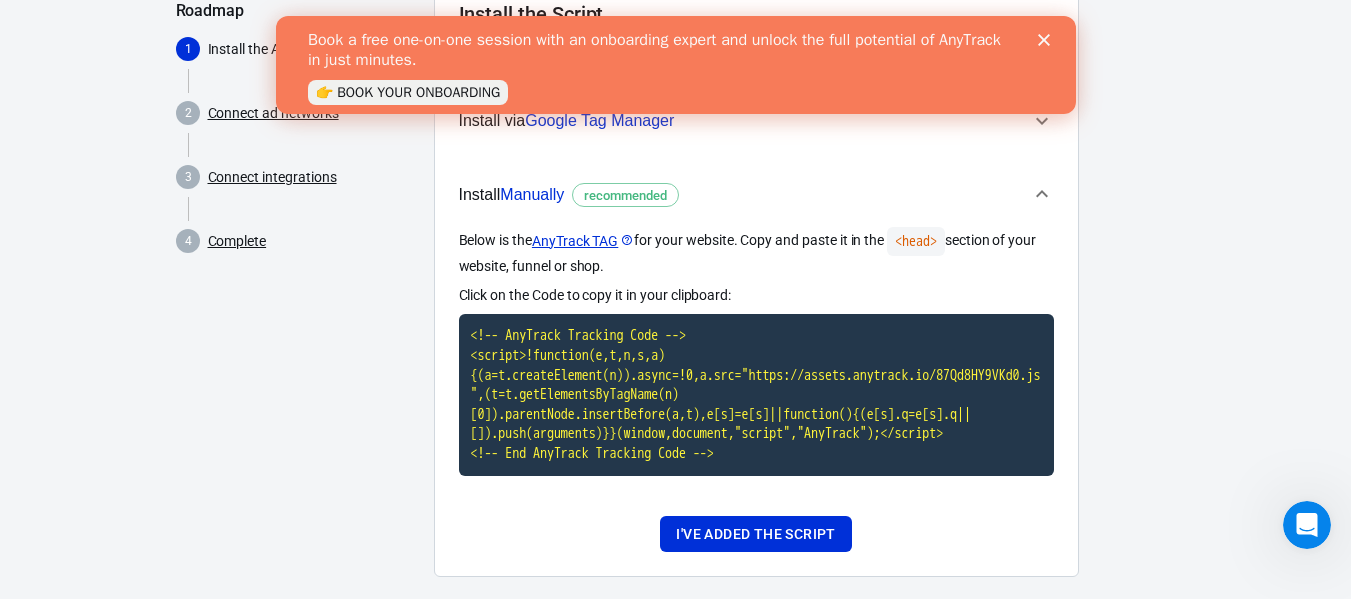 scroll, scrollTop: 212, scrollLeft: 0, axis: vertical 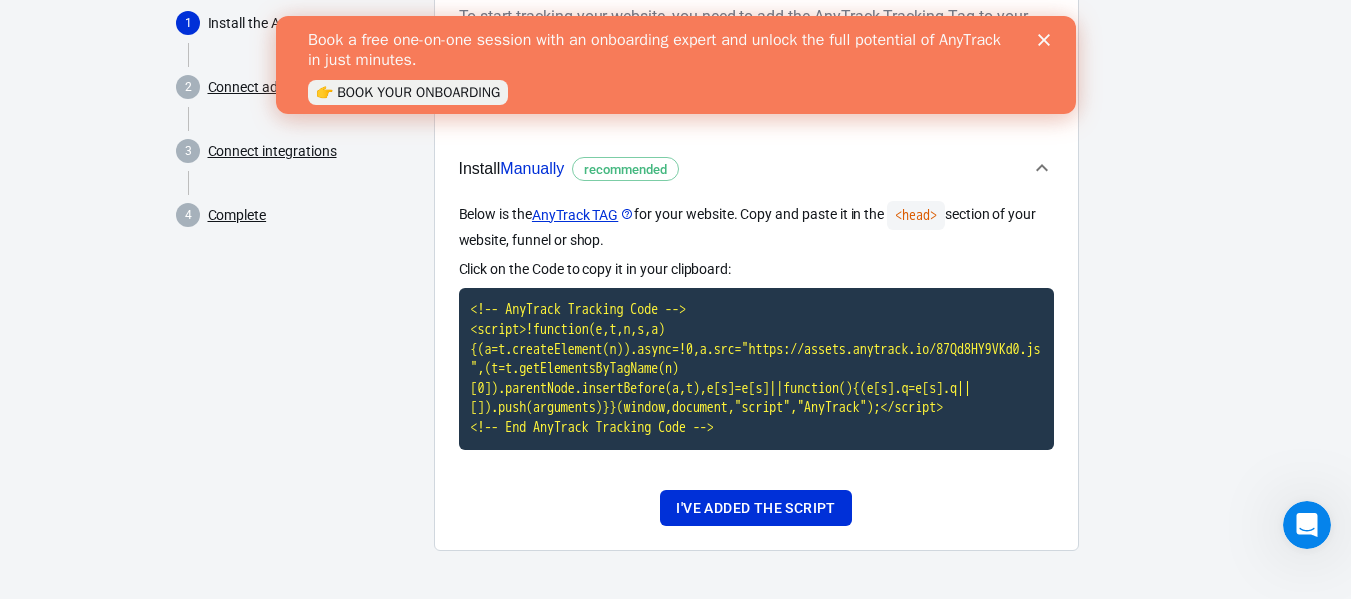 click on "Connect ad networks" at bounding box center (273, 87) 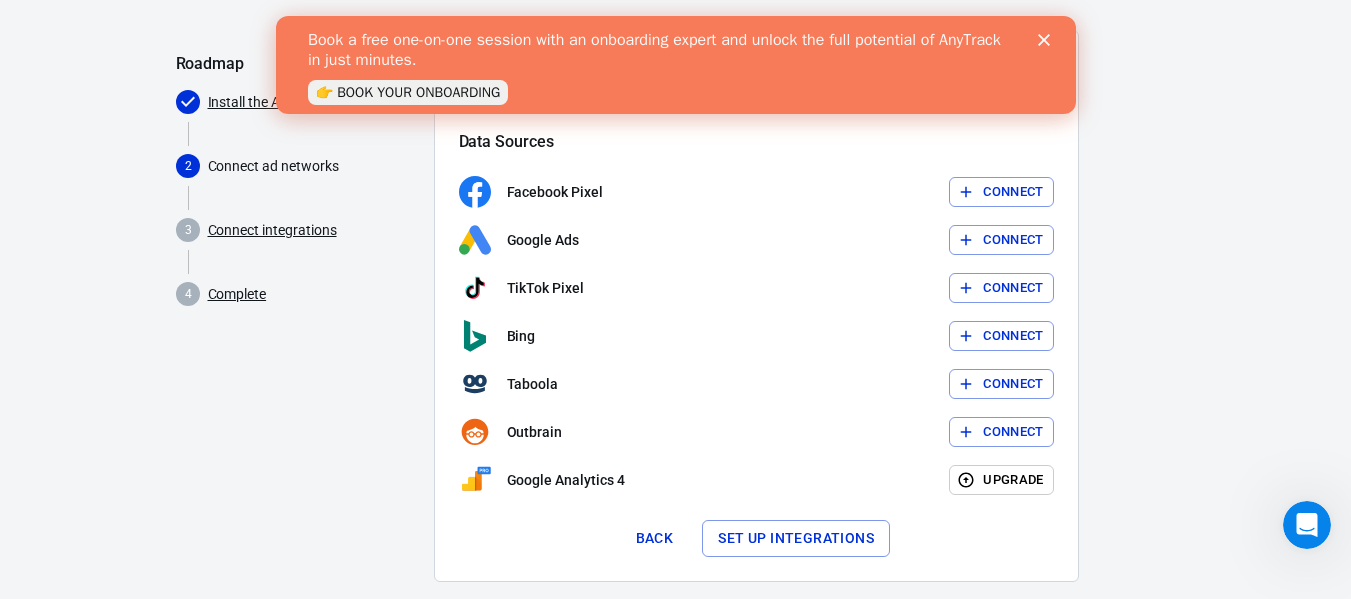 scroll, scrollTop: 164, scrollLeft: 0, axis: vertical 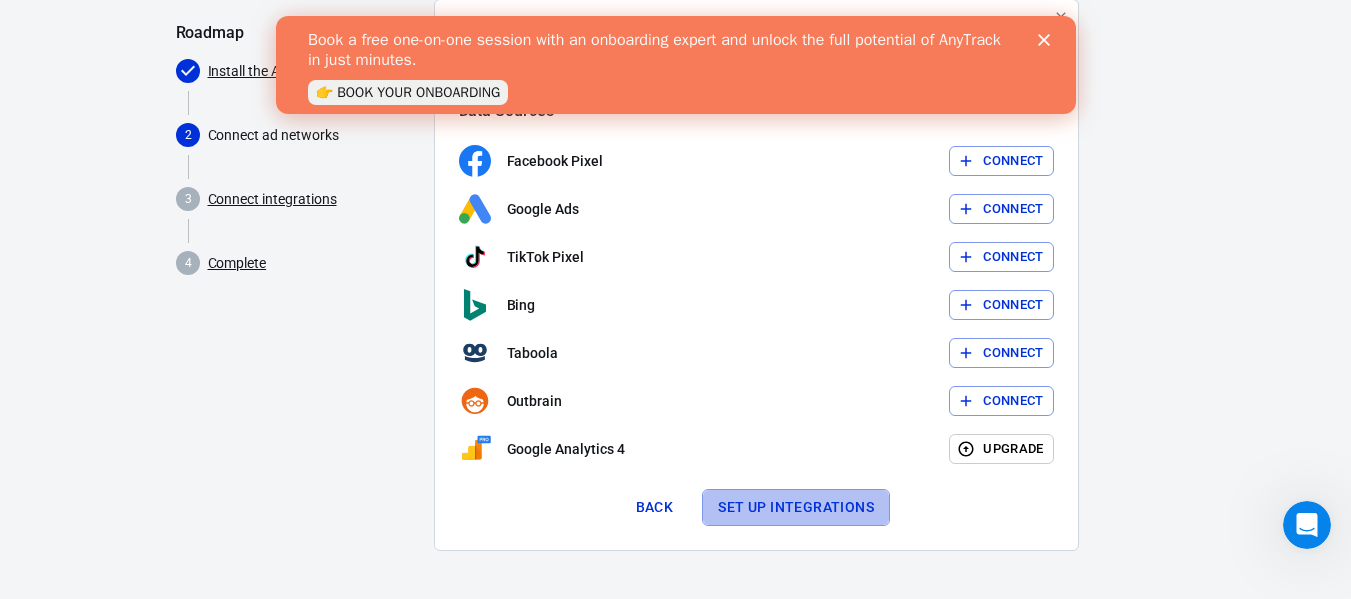 click on "Set up integrations" at bounding box center (796, 507) 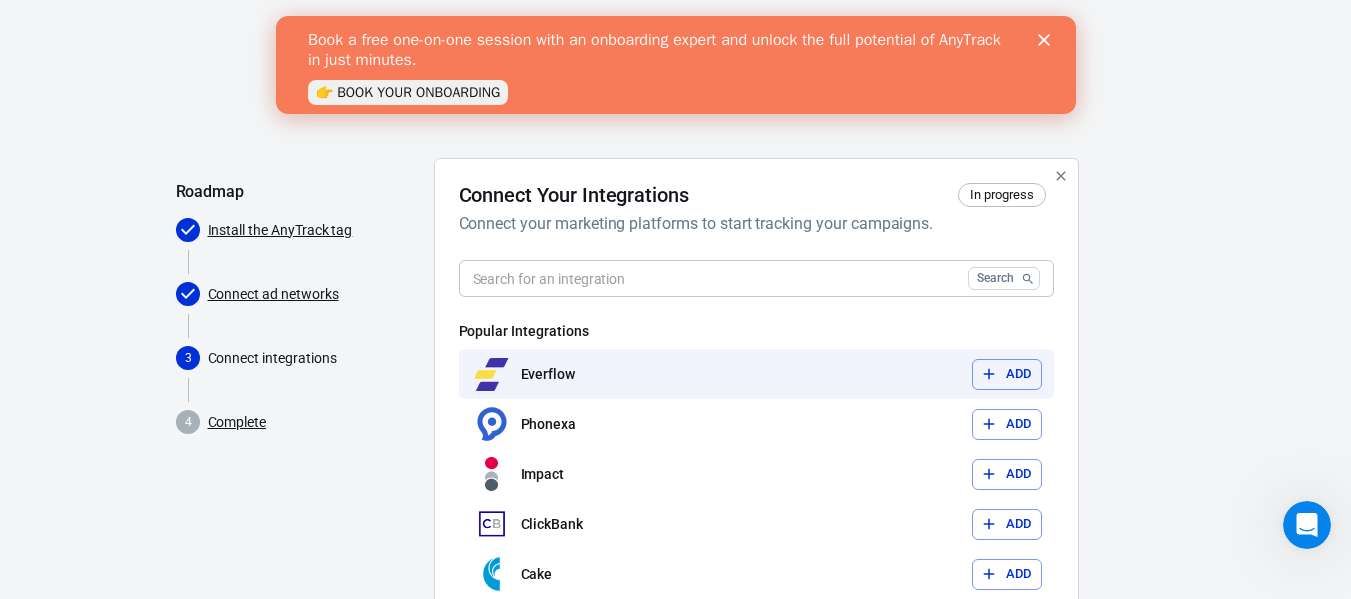 scroll, scrollTop: 0, scrollLeft: 0, axis: both 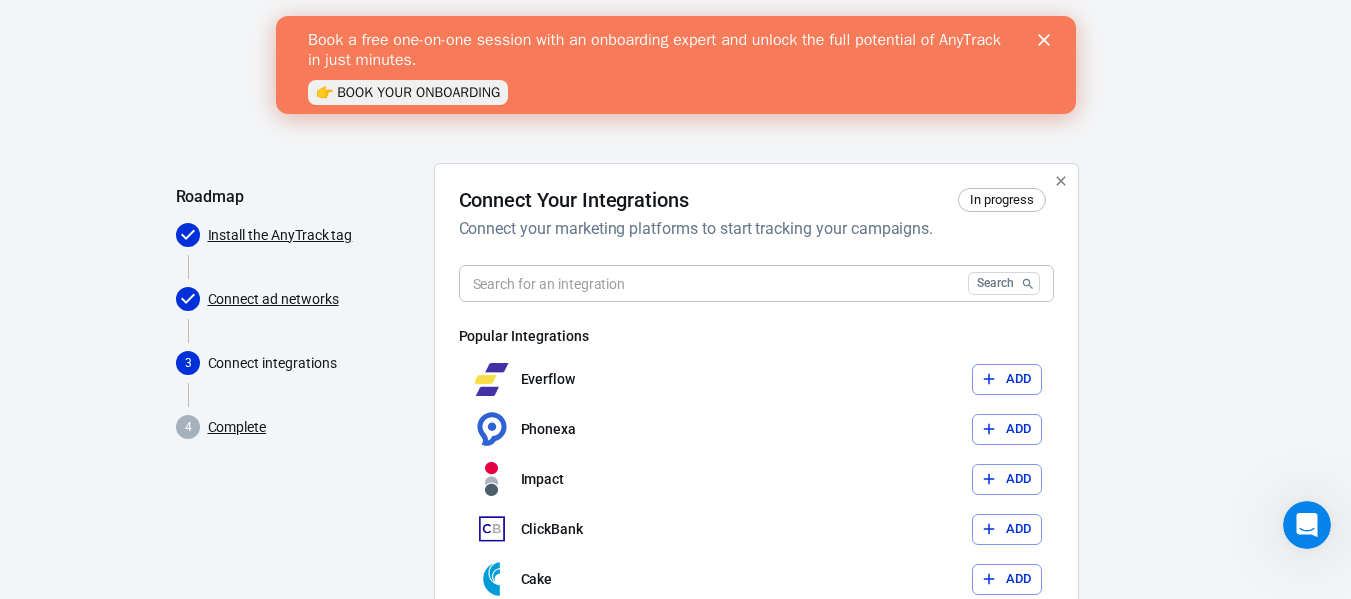 click at bounding box center [709, 283] 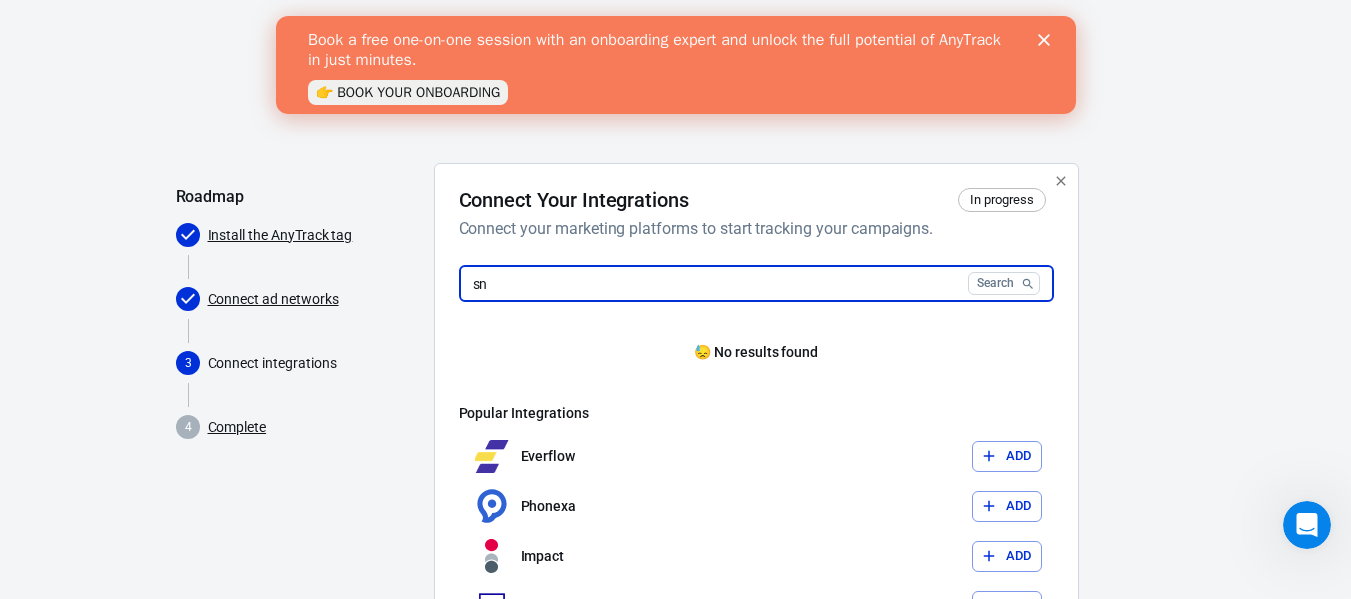 type on "s" 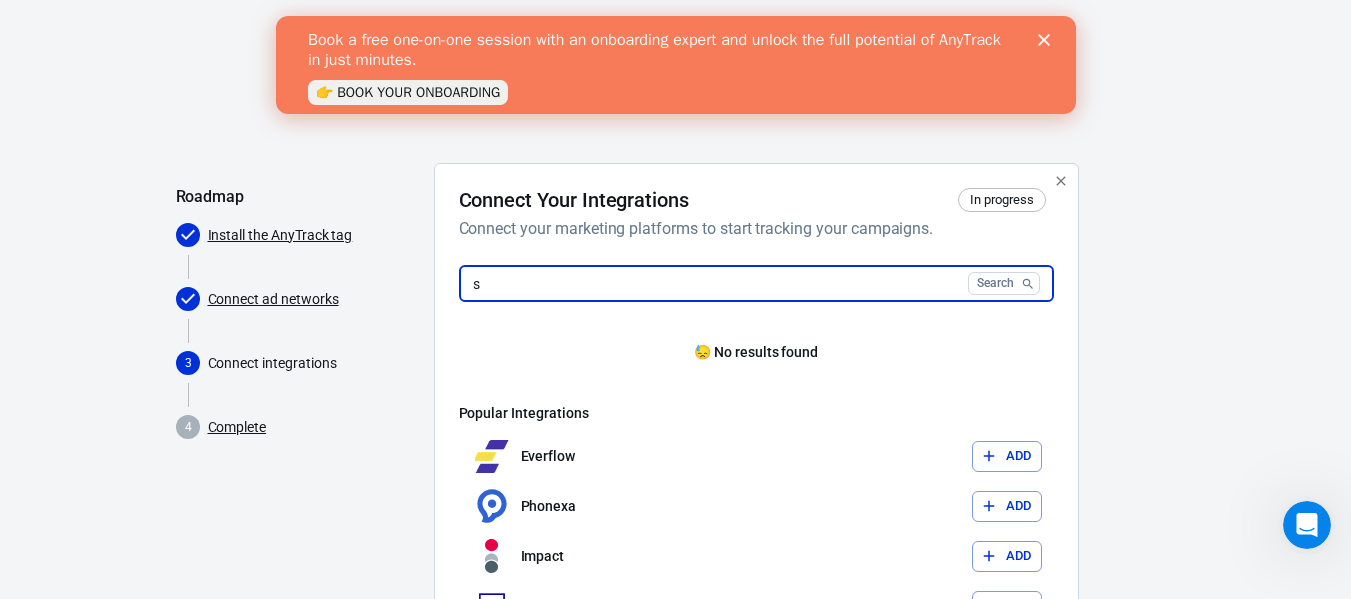 type 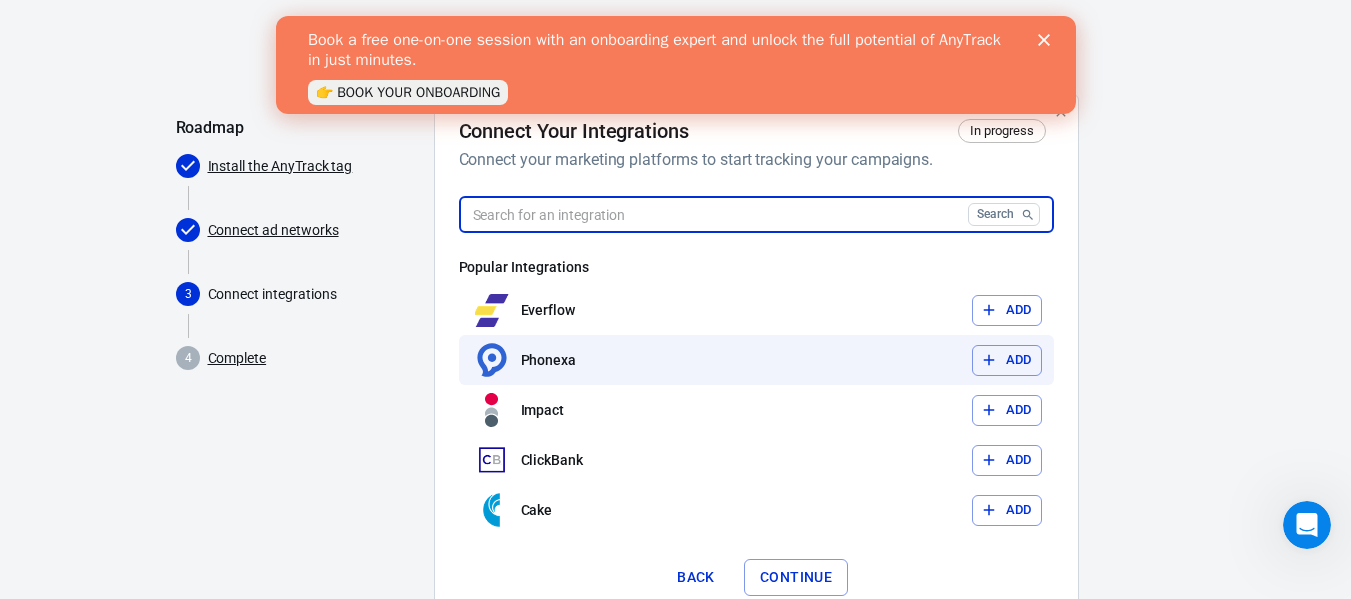 scroll, scrollTop: 139, scrollLeft: 0, axis: vertical 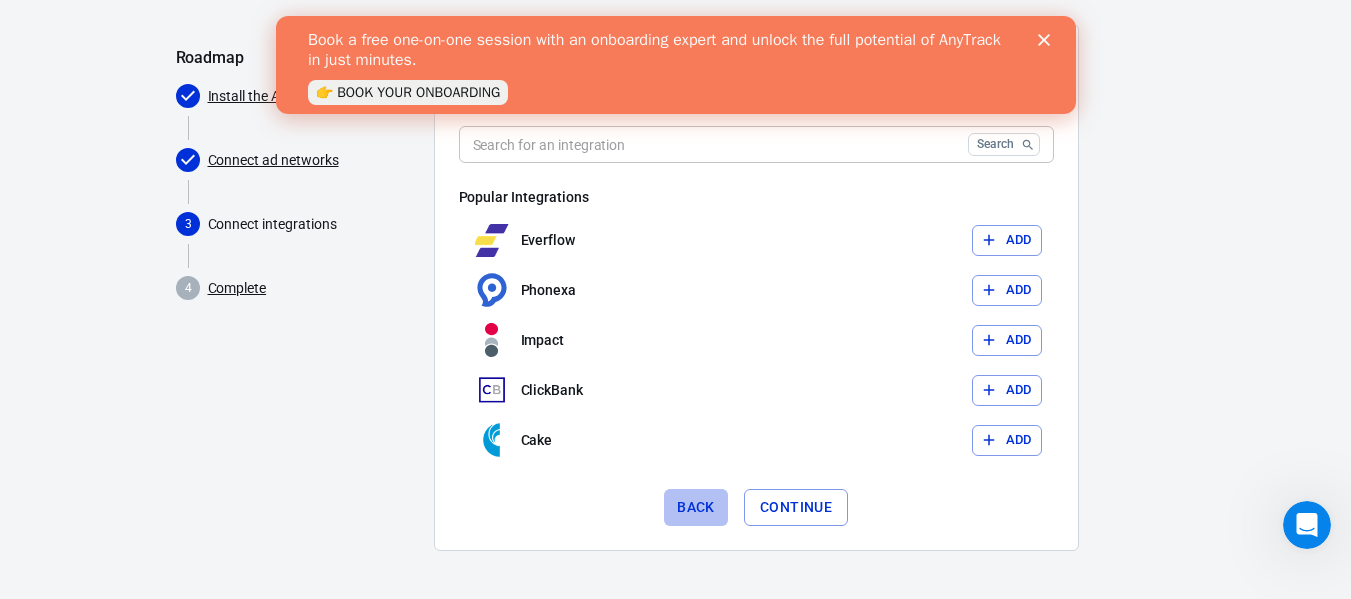 click on "Back" at bounding box center [696, 507] 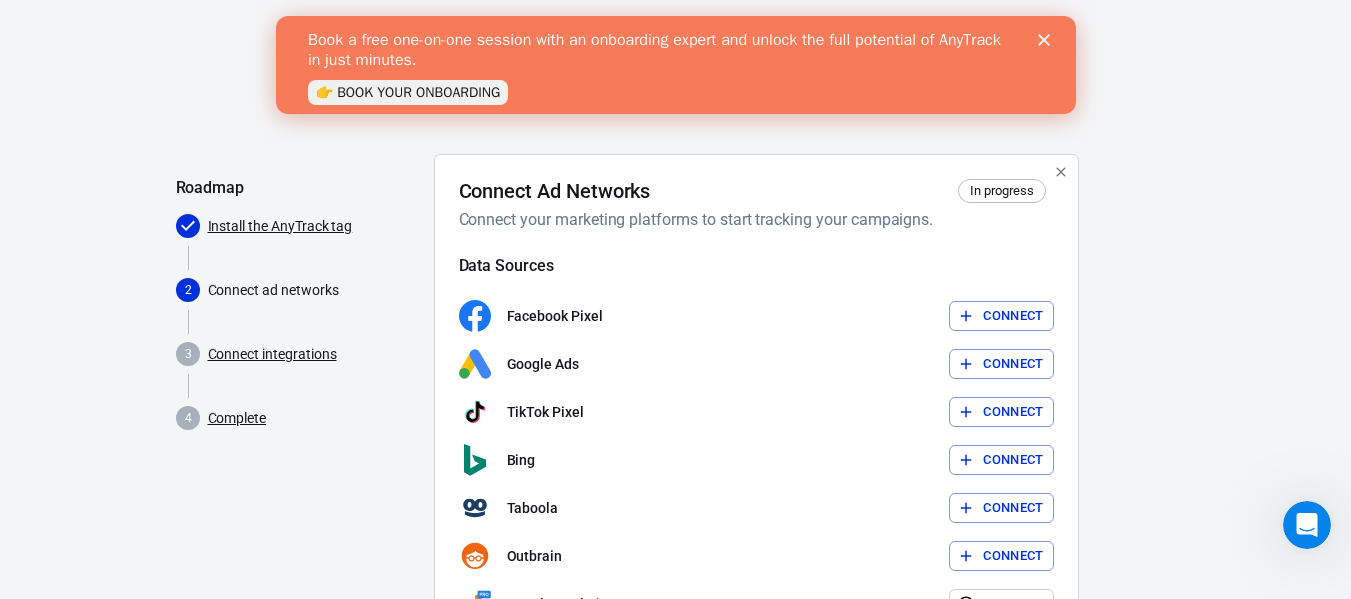 scroll, scrollTop: 0, scrollLeft: 0, axis: both 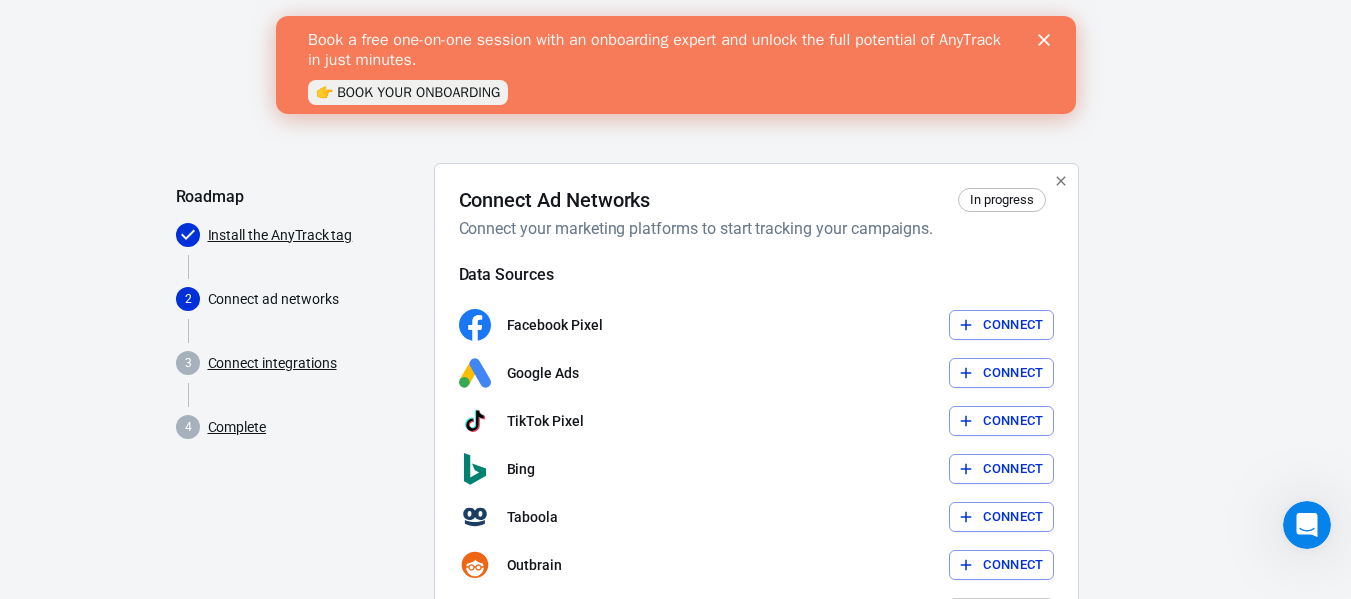 click on "In progress" at bounding box center (1001, 200) 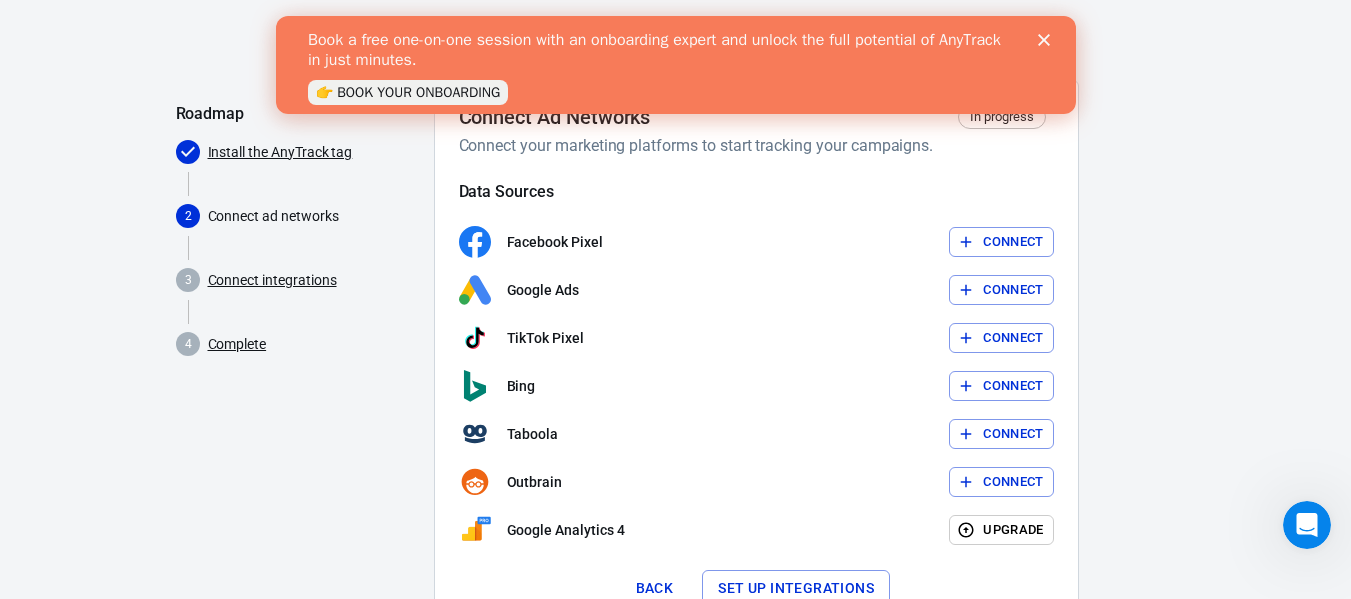 scroll, scrollTop: 164, scrollLeft: 0, axis: vertical 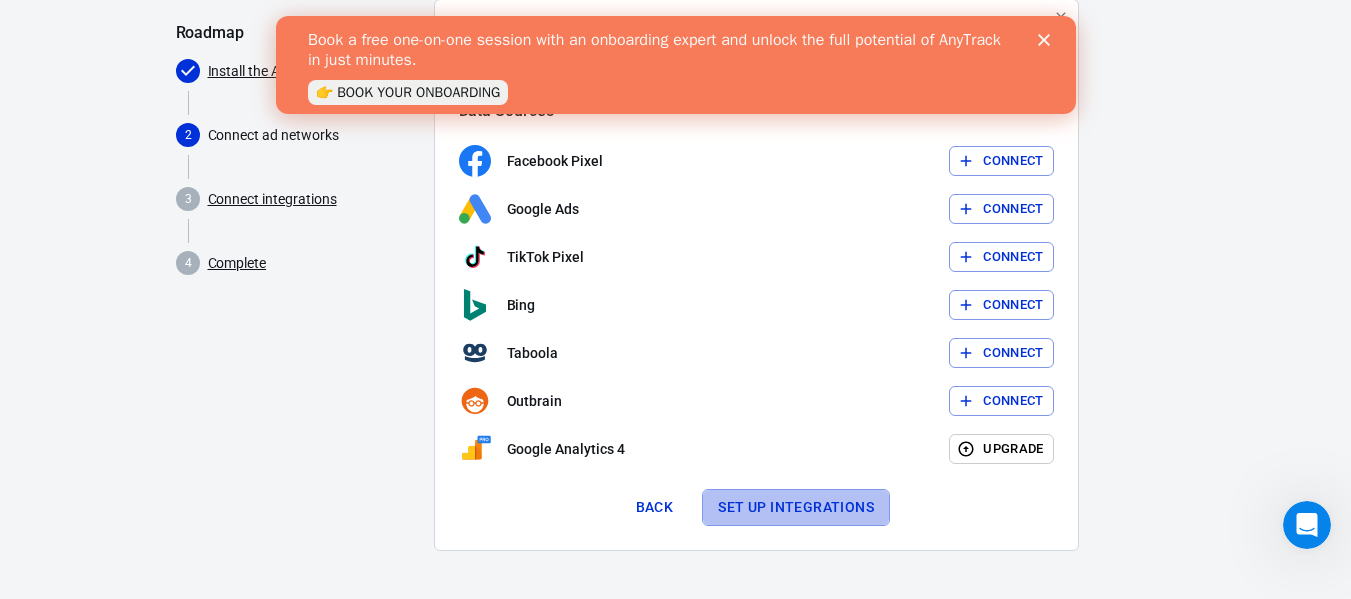 click on "Set up integrations" at bounding box center (796, 507) 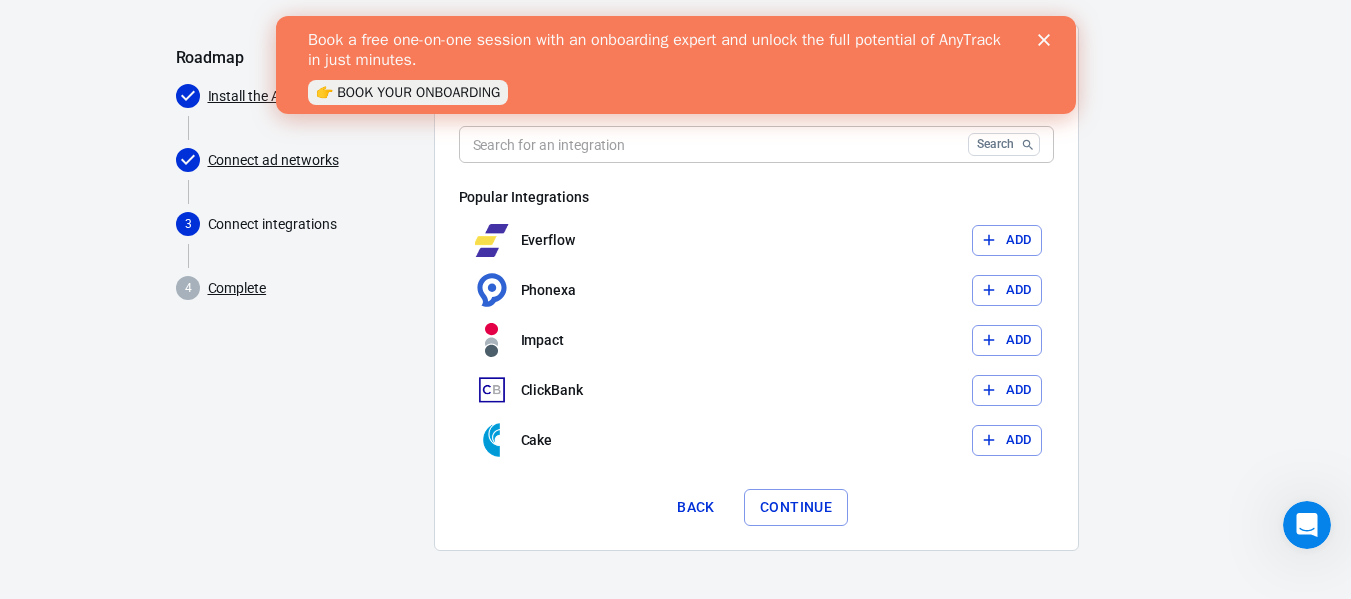 scroll, scrollTop: 139, scrollLeft: 0, axis: vertical 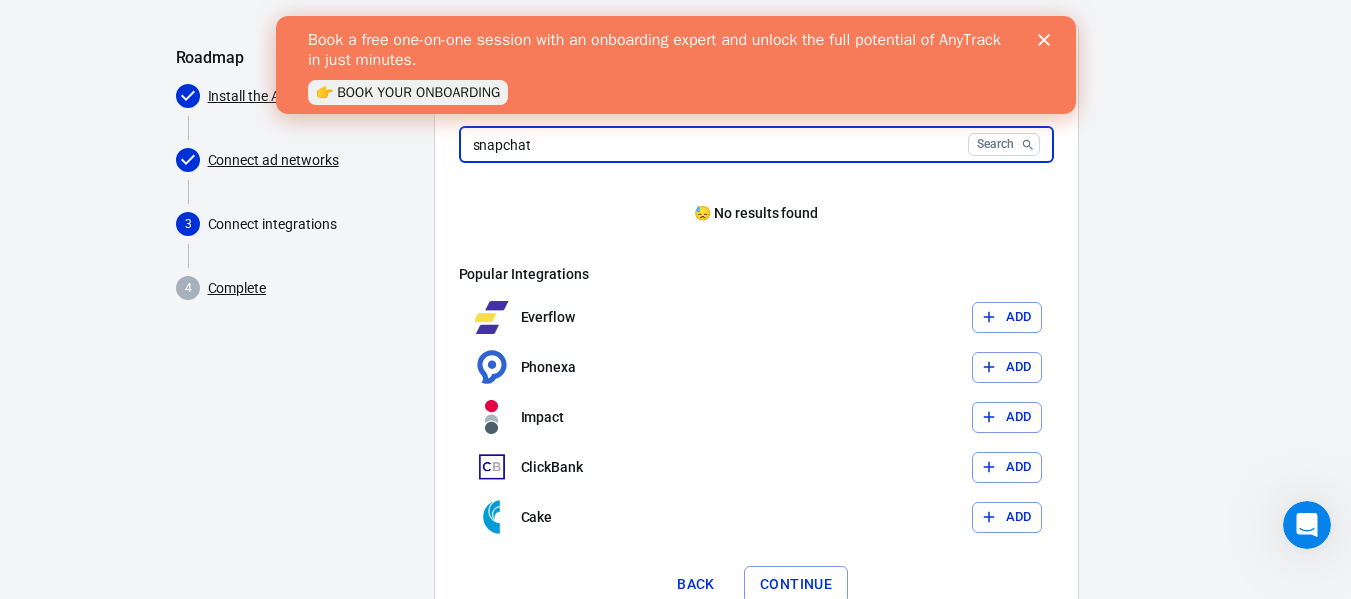 click on "Search" at bounding box center [1004, 144] 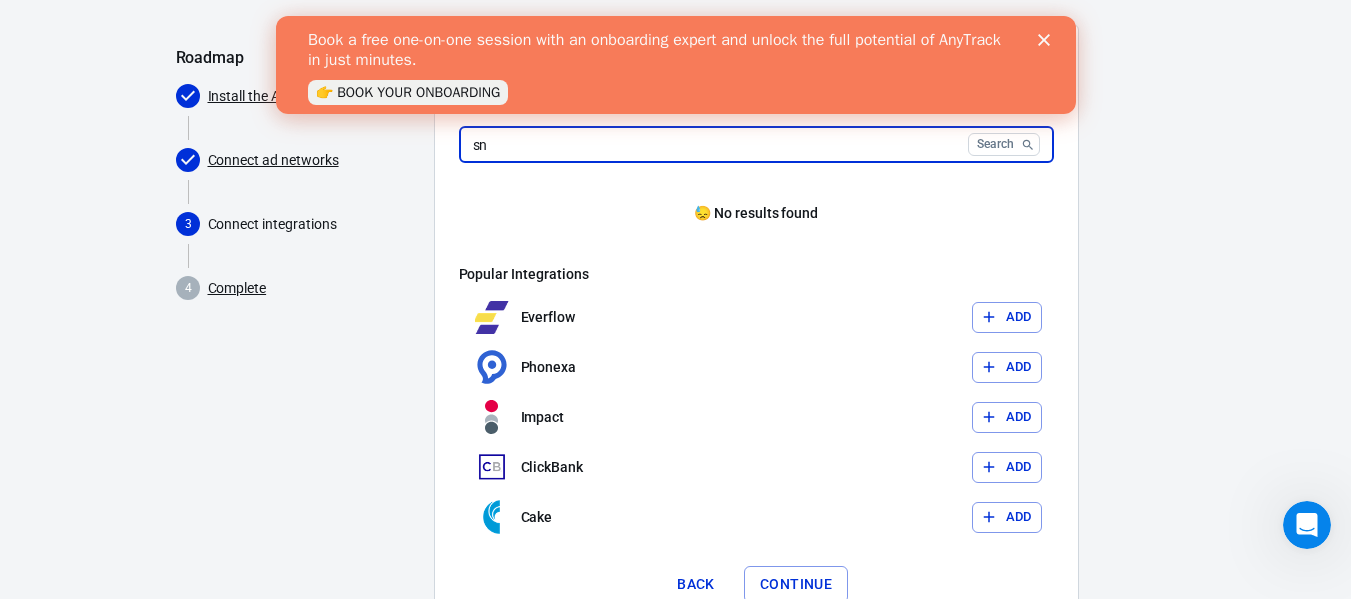 type on "s" 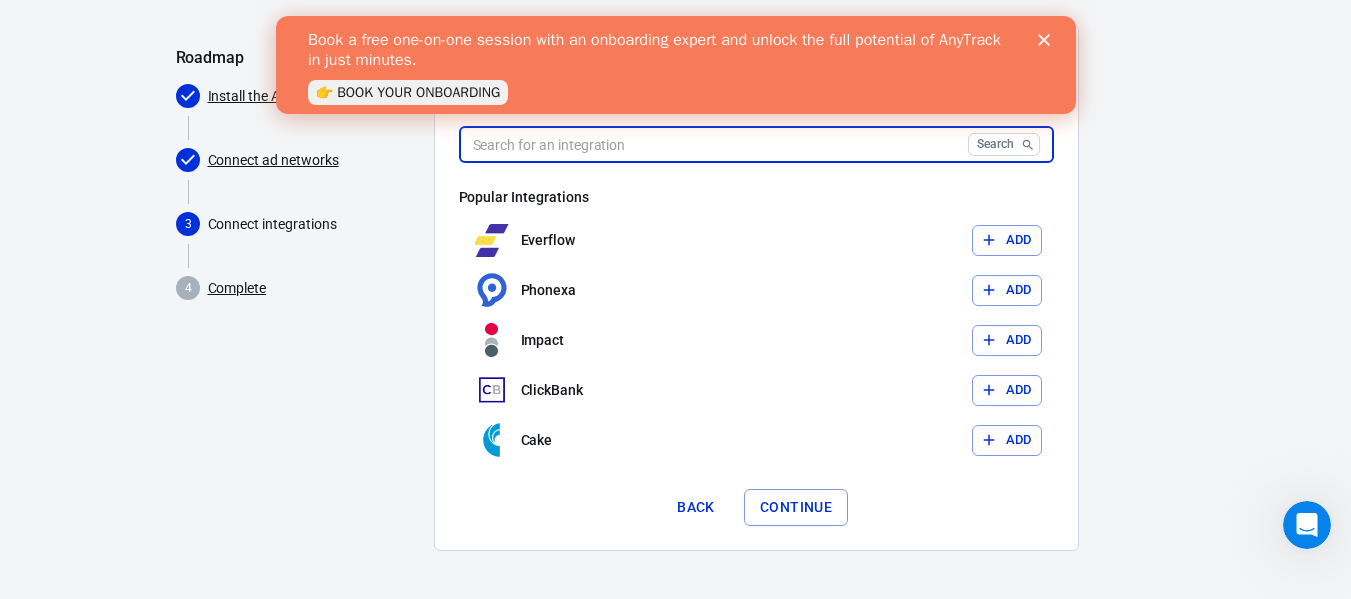 type on "t" 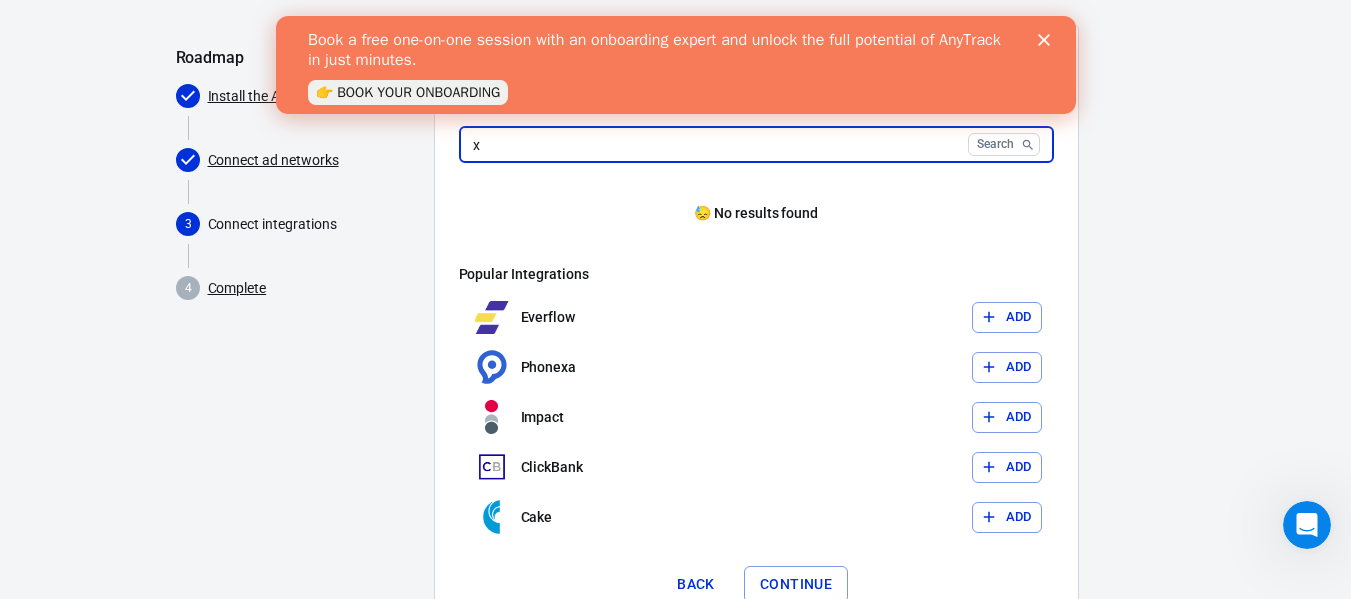 type on "x" 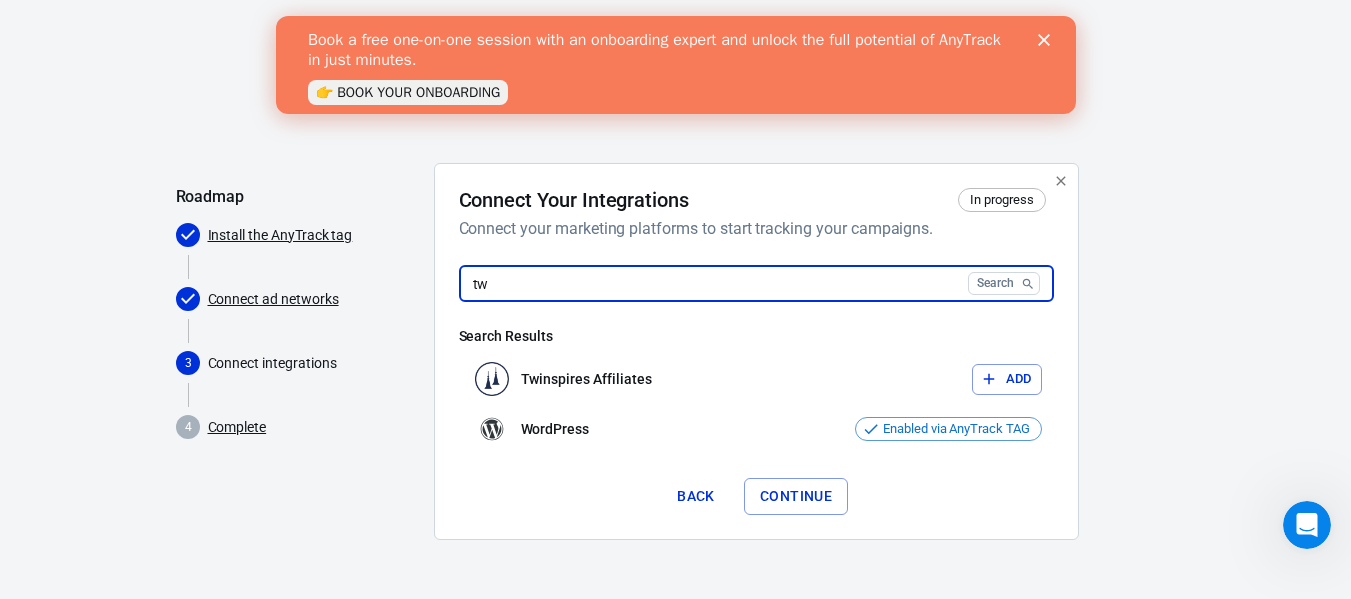 scroll, scrollTop: 0, scrollLeft: 0, axis: both 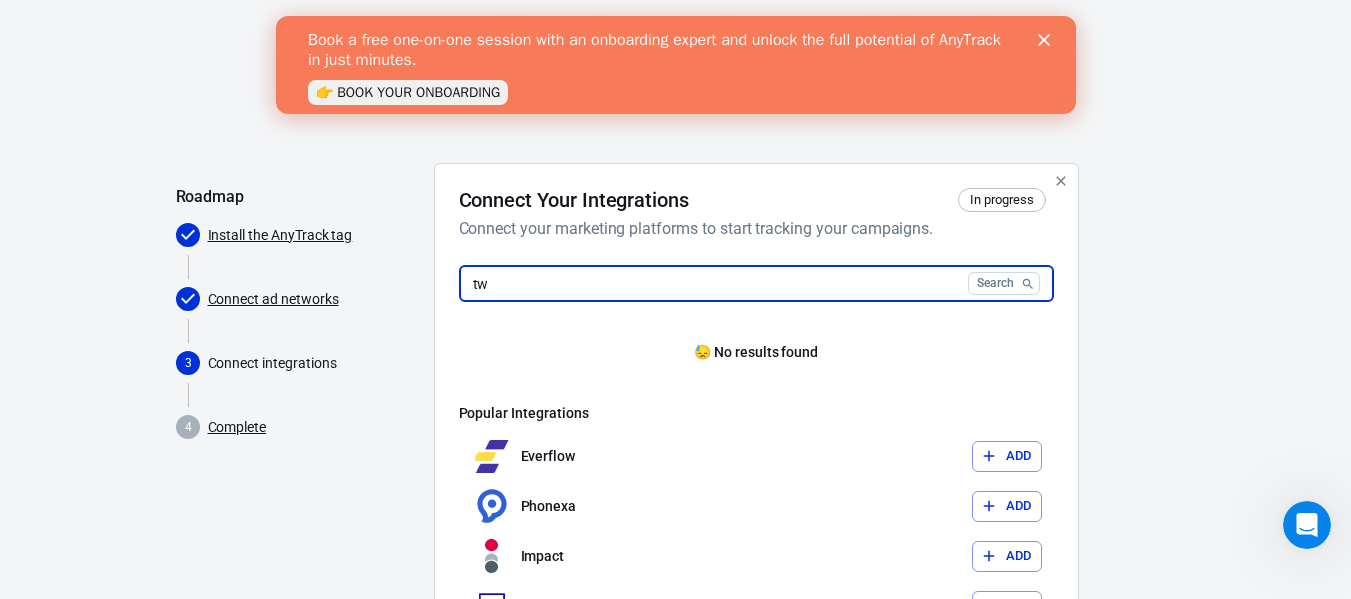 type on "t" 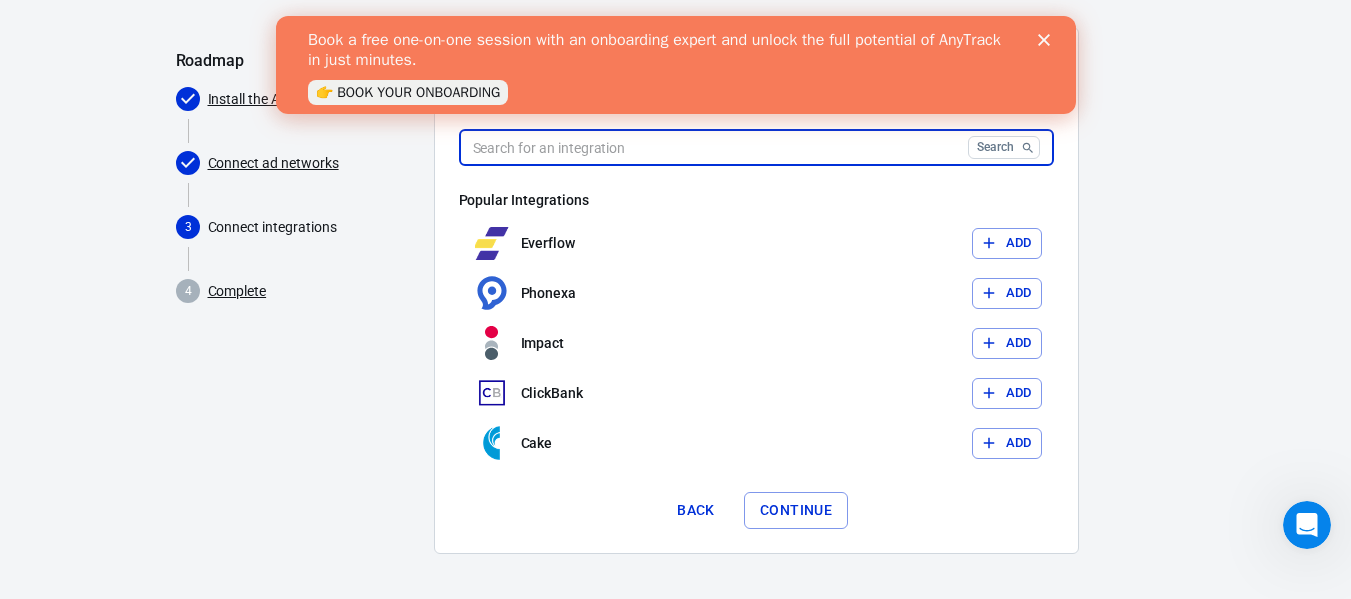 scroll, scrollTop: 139, scrollLeft: 0, axis: vertical 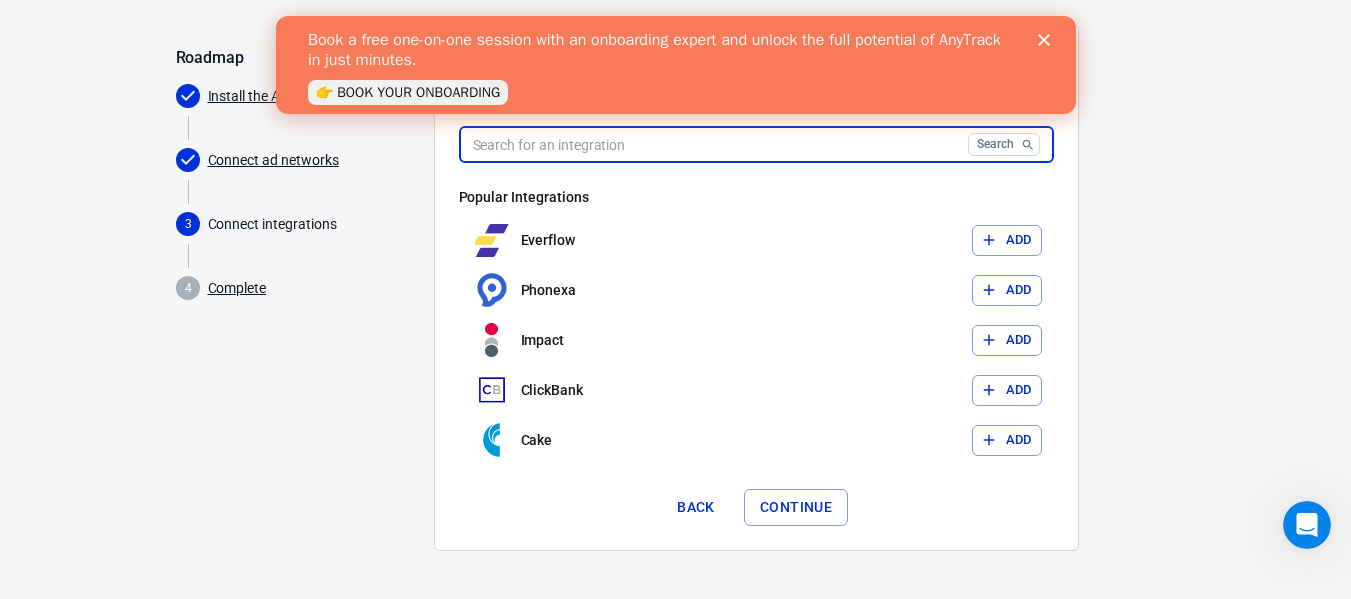 type 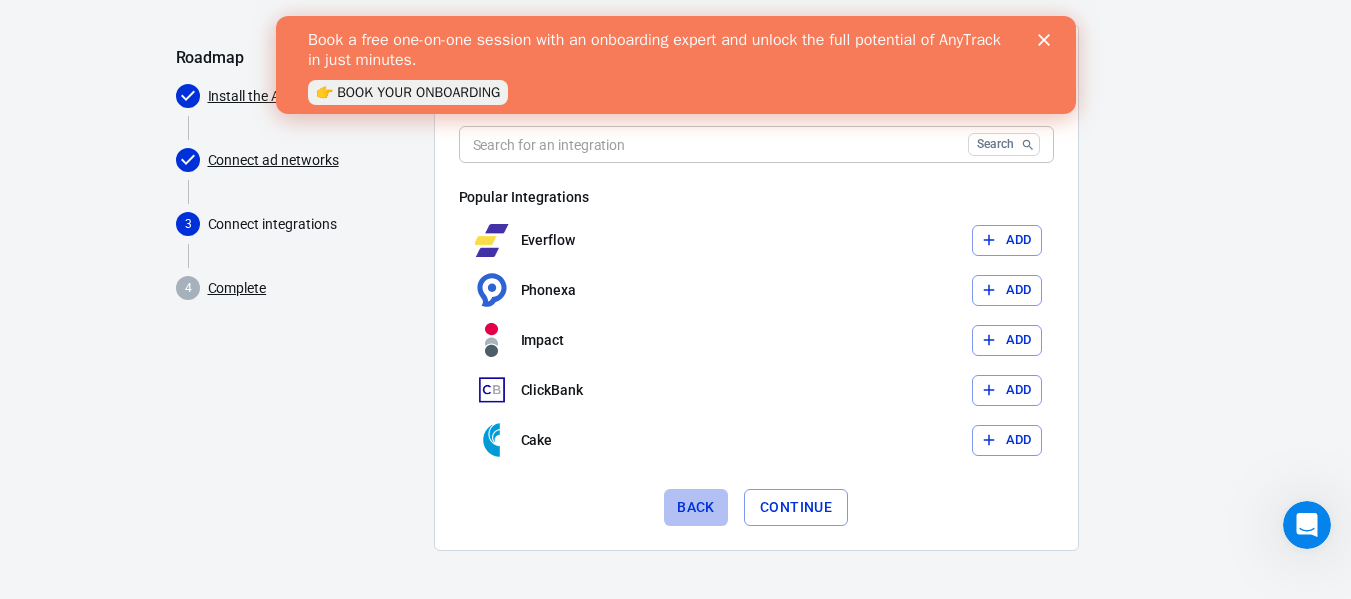 click on "Back" at bounding box center (696, 507) 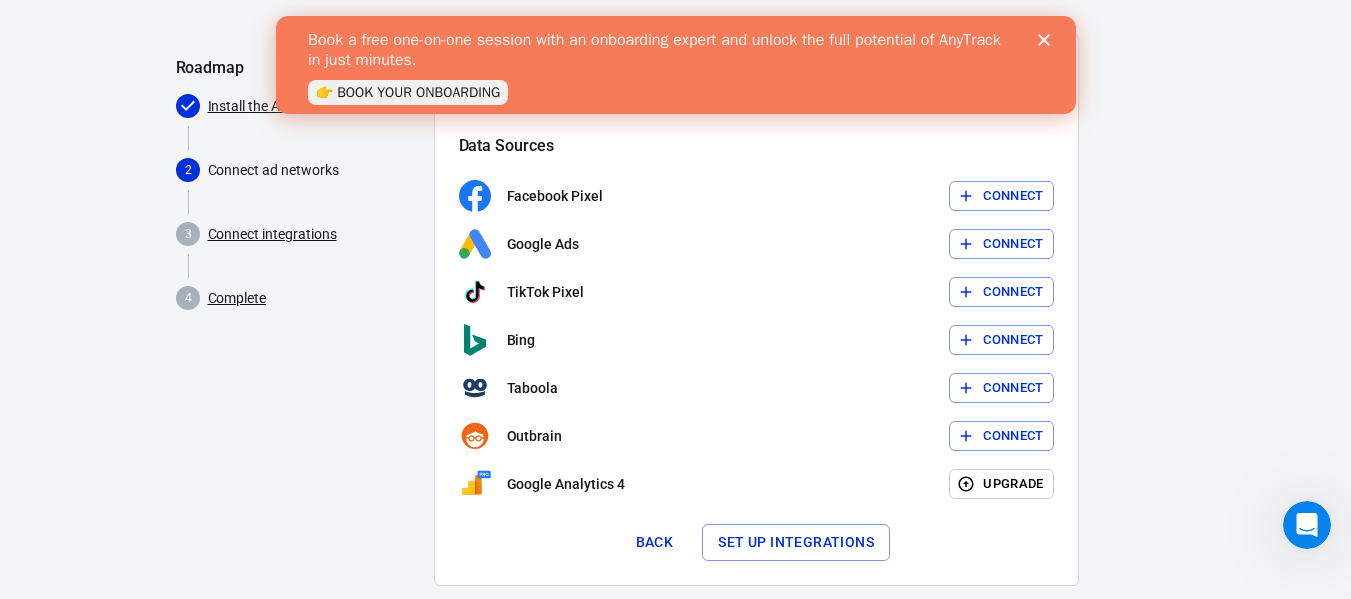 scroll, scrollTop: 164, scrollLeft: 0, axis: vertical 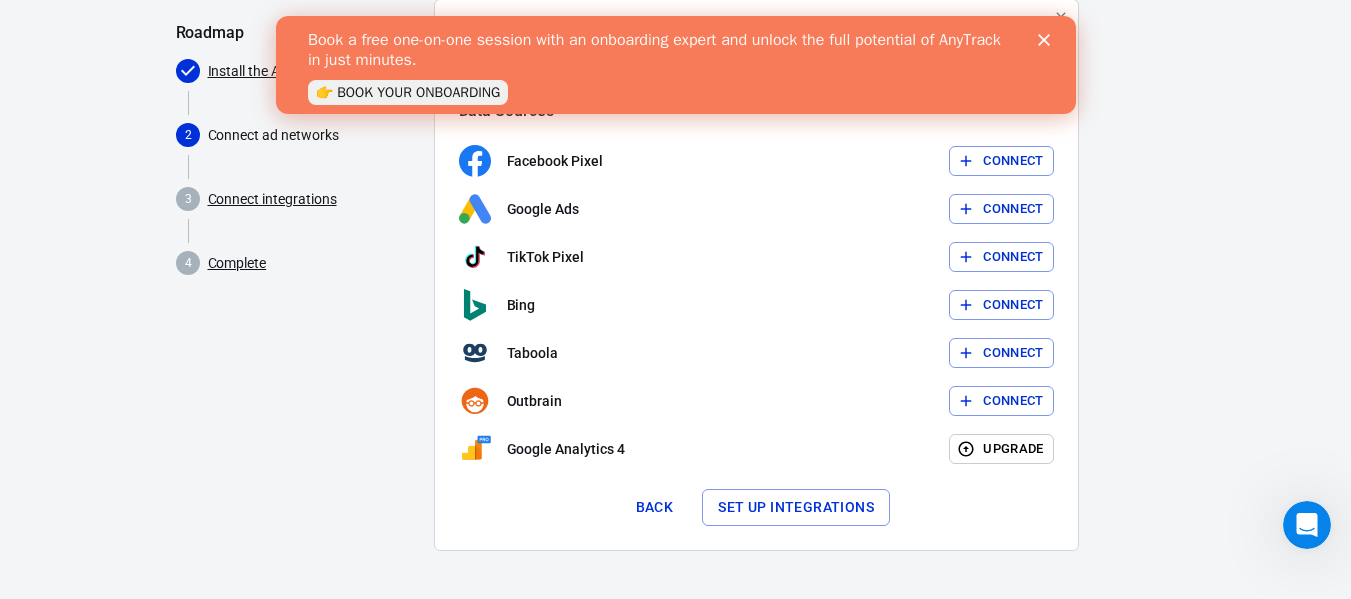 click on "👉 BOOK YOUR ONBOARDING" at bounding box center [407, 92] 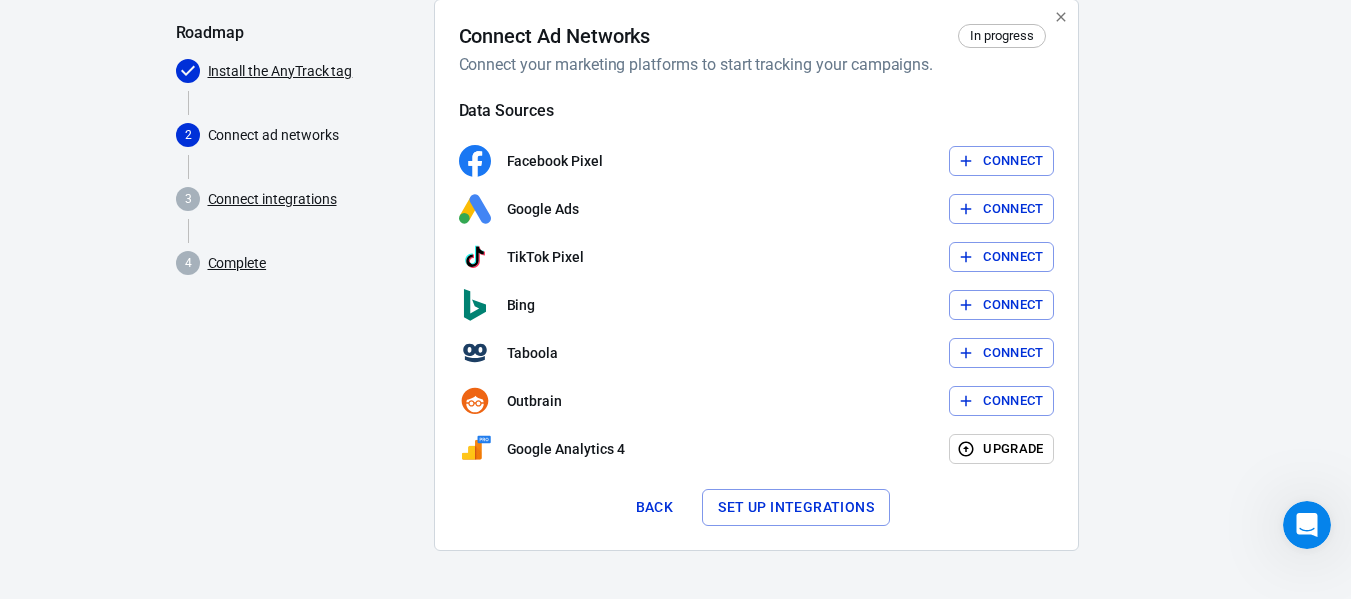 click on "Connect integrations" at bounding box center (272, 199) 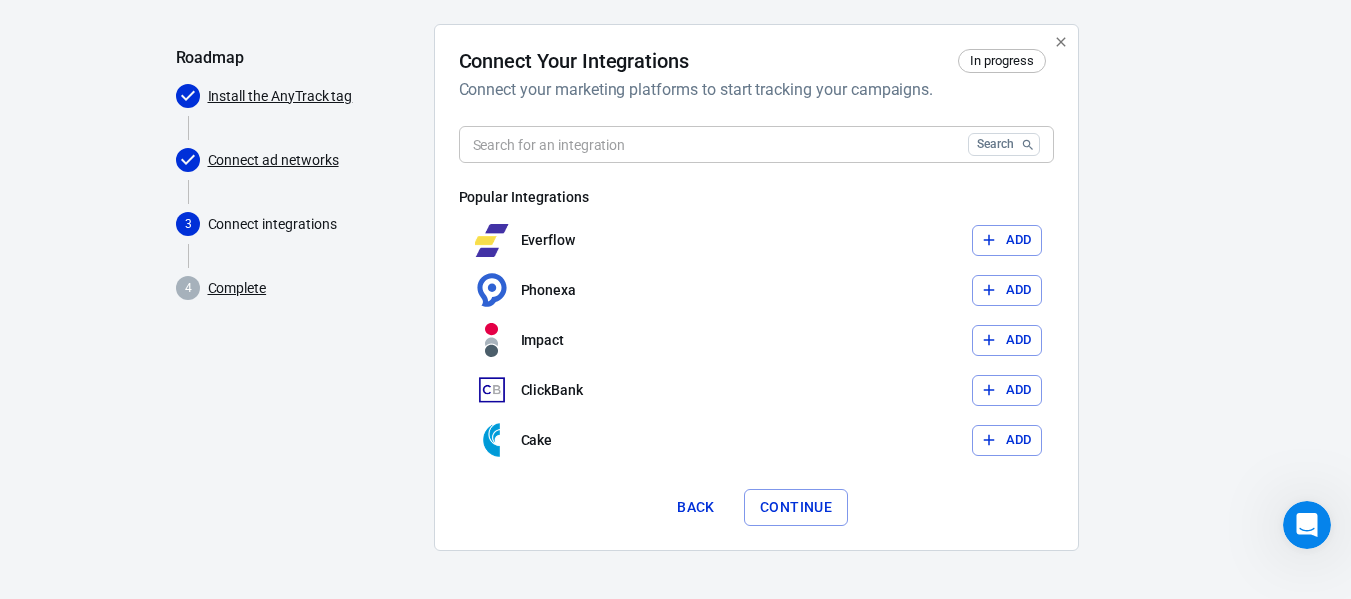 scroll, scrollTop: 139, scrollLeft: 0, axis: vertical 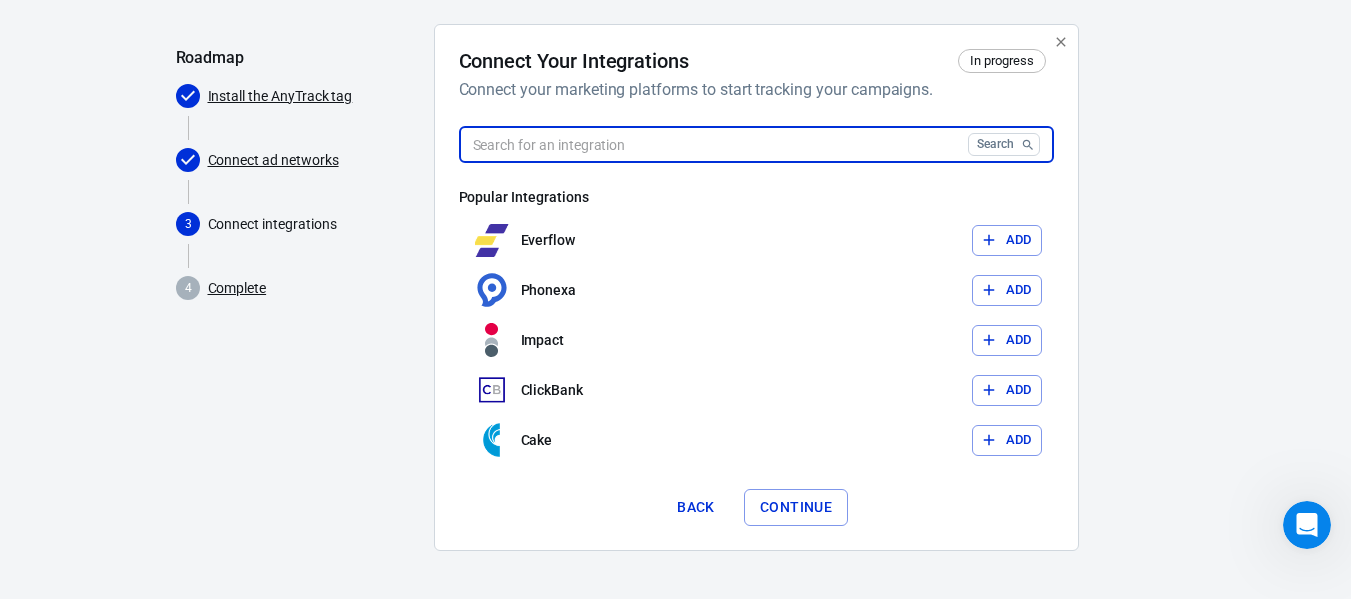 type on "snapchat" 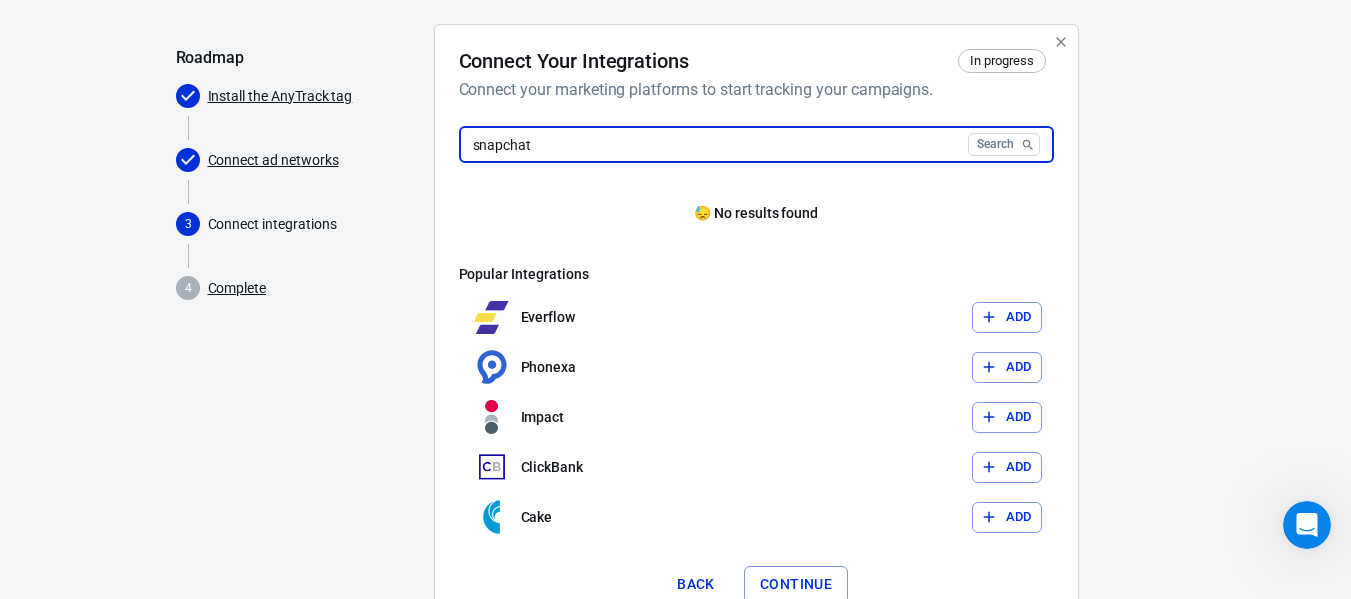 click on "Connect ad networks" at bounding box center (273, 160) 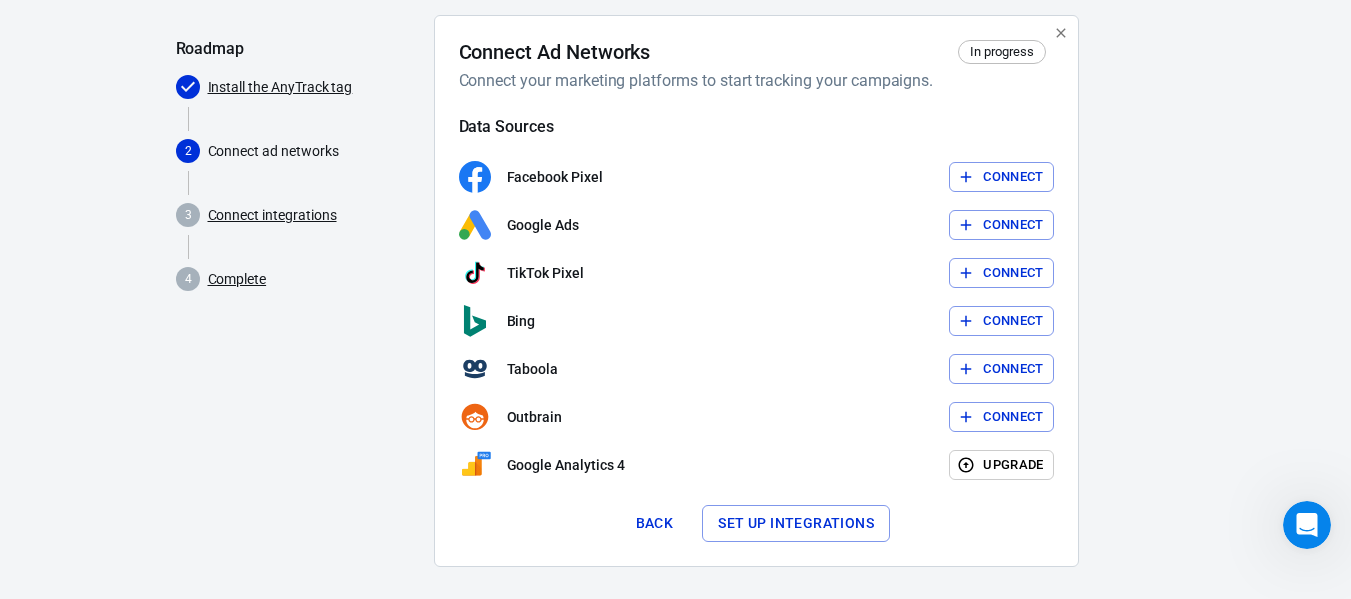 scroll, scrollTop: 164, scrollLeft: 0, axis: vertical 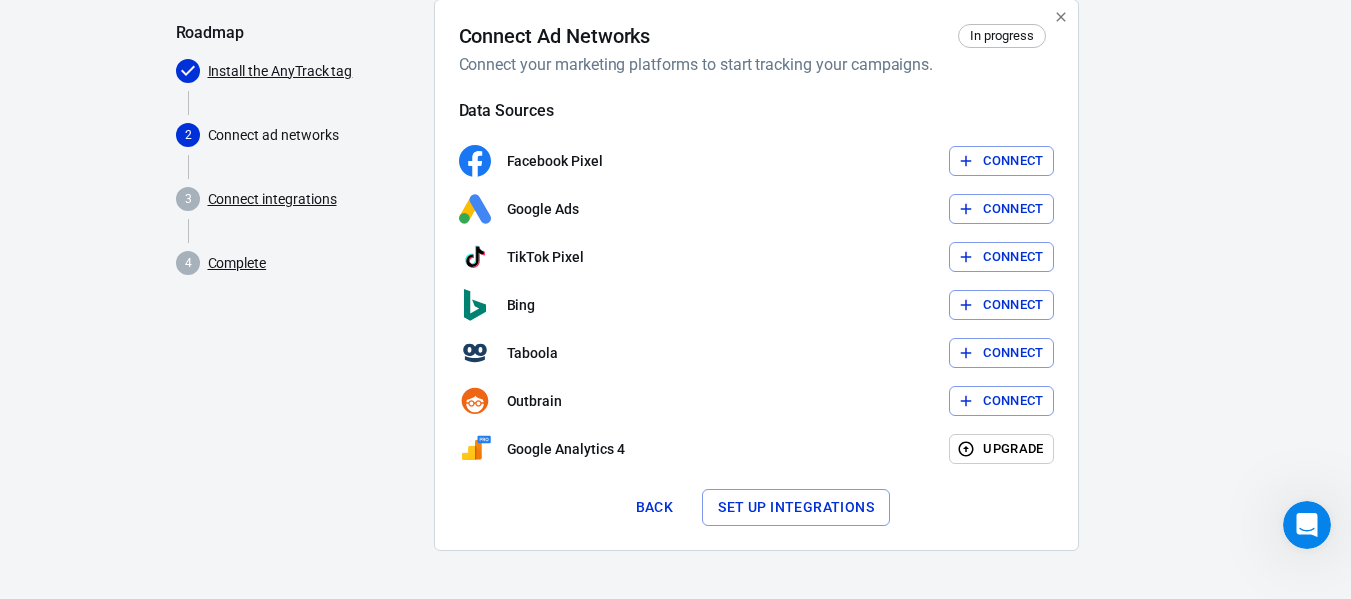 click on "In progress" at bounding box center [1001, 36] 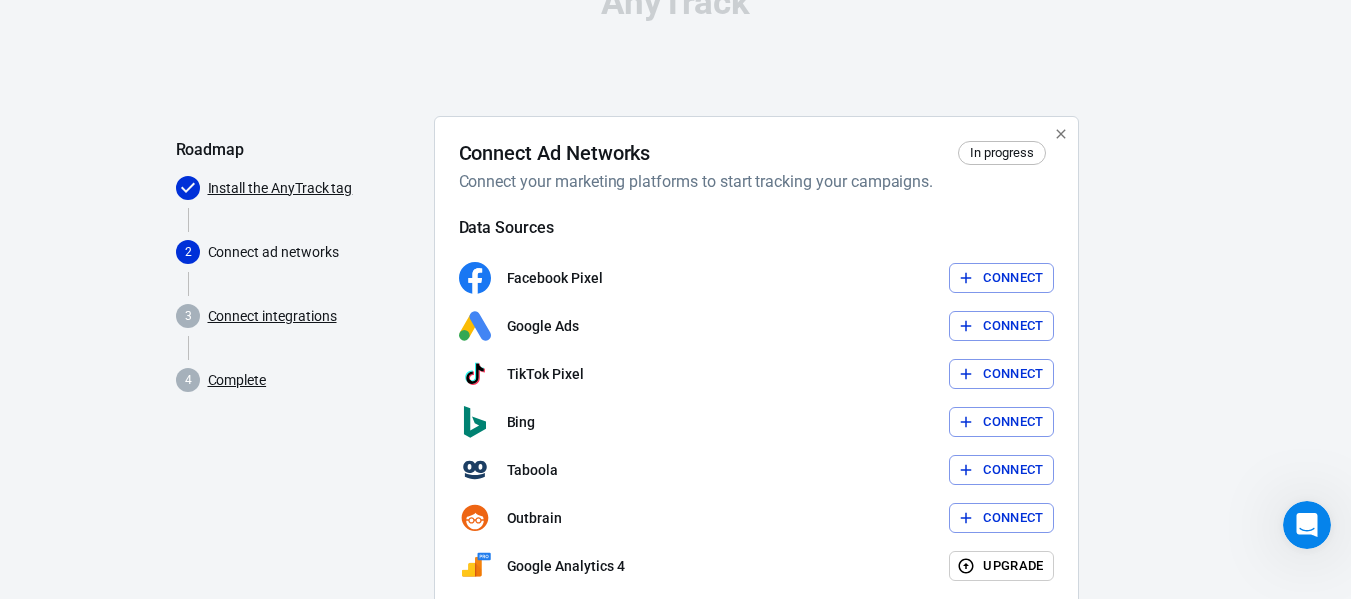 scroll, scrollTop: 0, scrollLeft: 0, axis: both 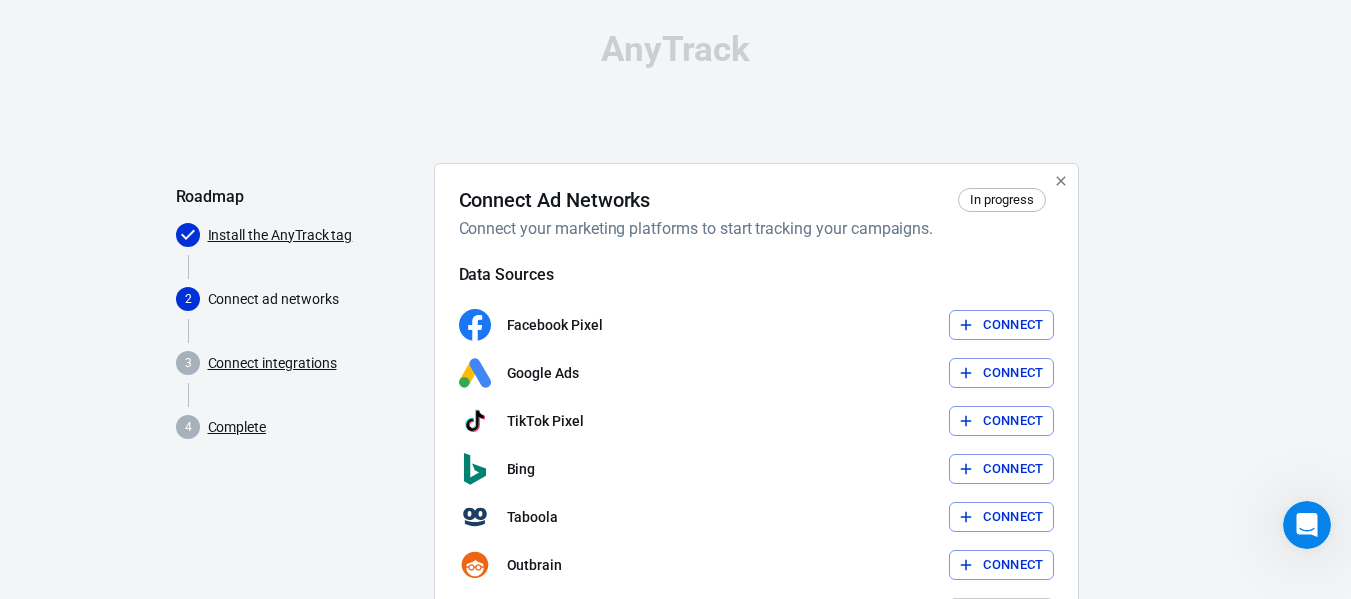click 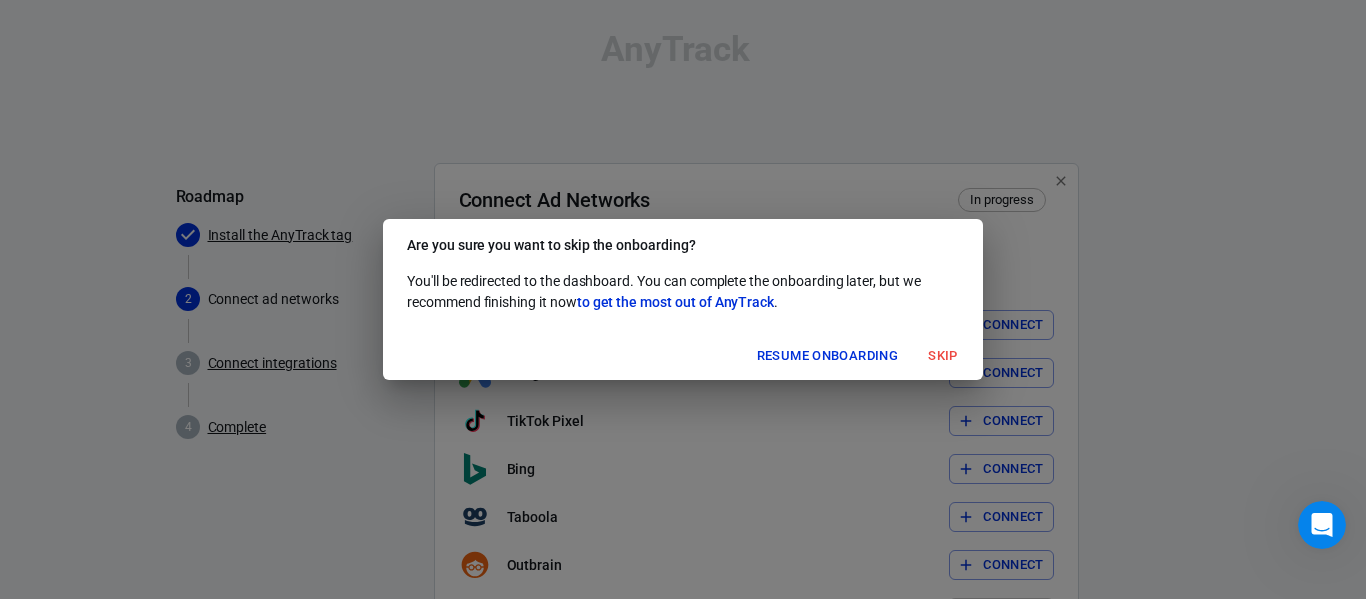 click on "Skip" at bounding box center (943, 356) 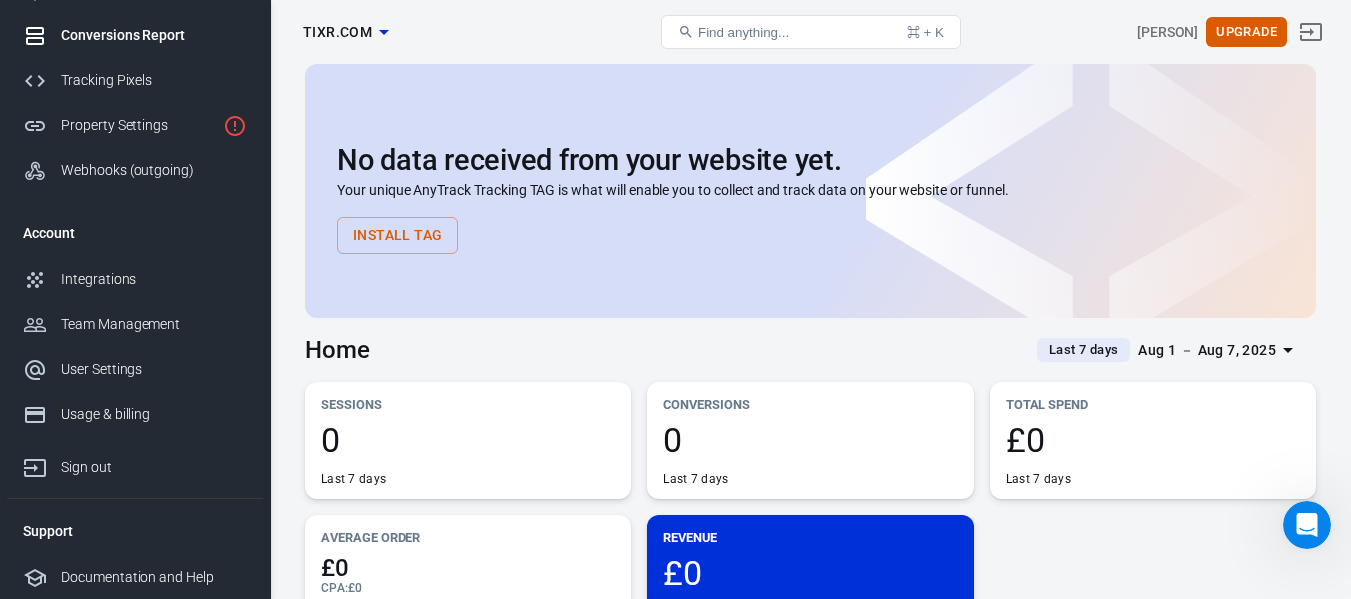 scroll, scrollTop: 190, scrollLeft: 0, axis: vertical 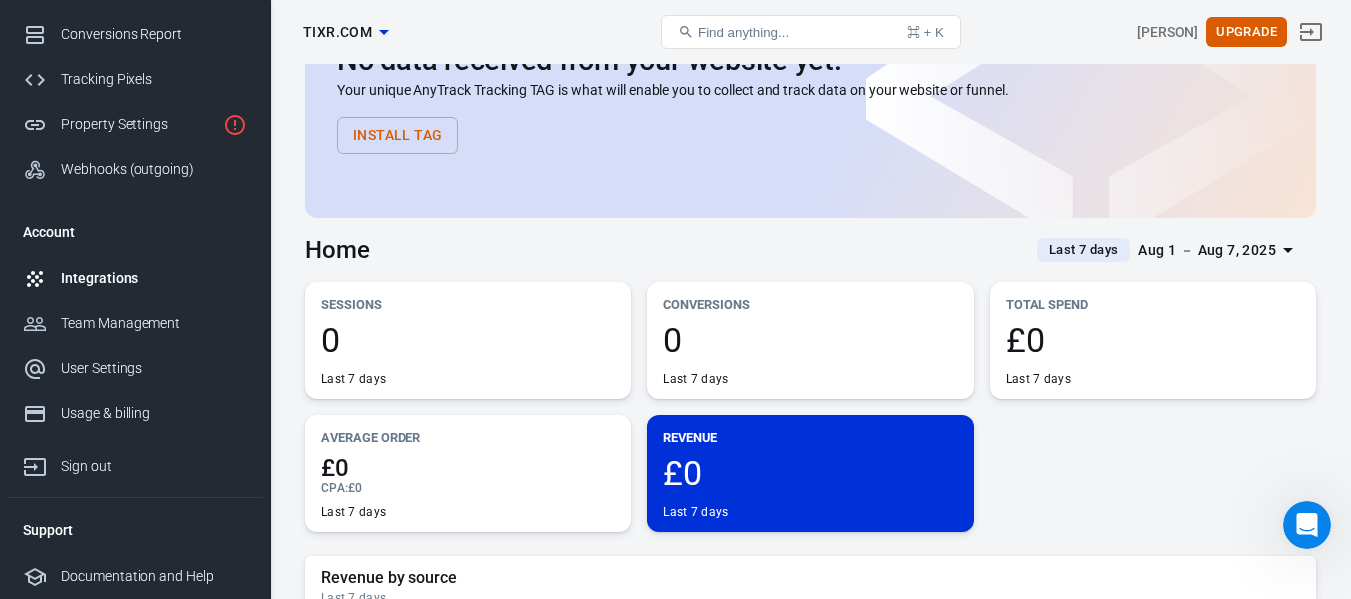 click on "Integrations" at bounding box center (154, 278) 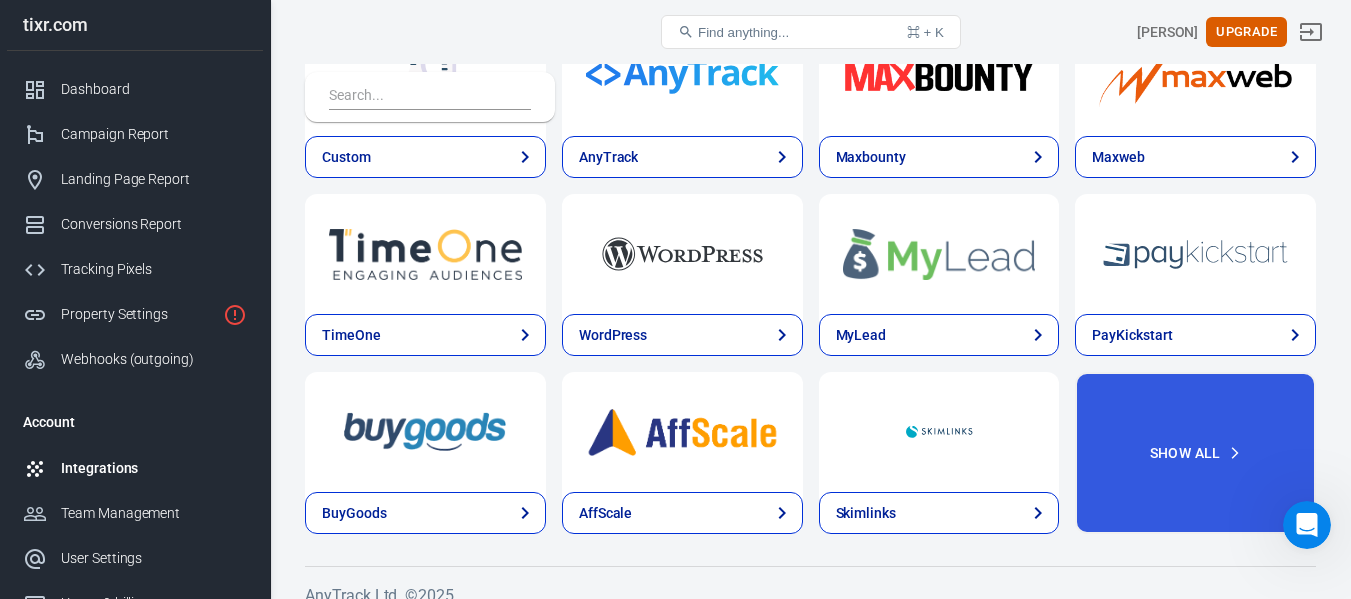 scroll, scrollTop: 4294, scrollLeft: 0, axis: vertical 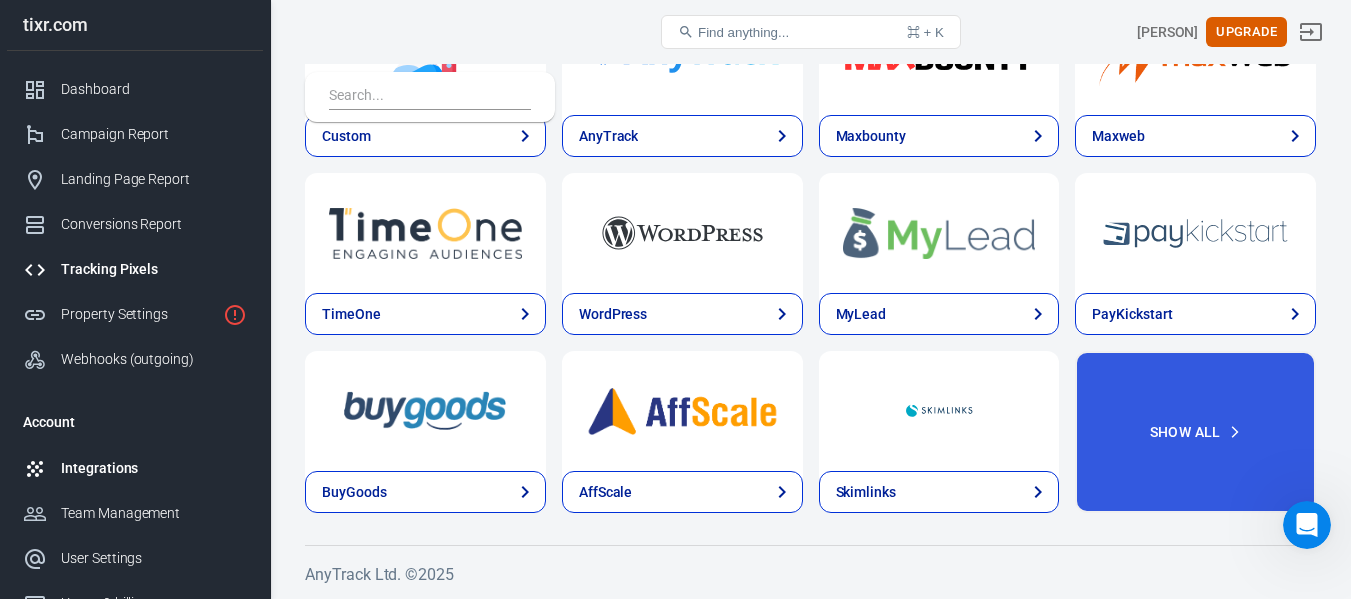 click on "Tracking Pixels" at bounding box center [154, 269] 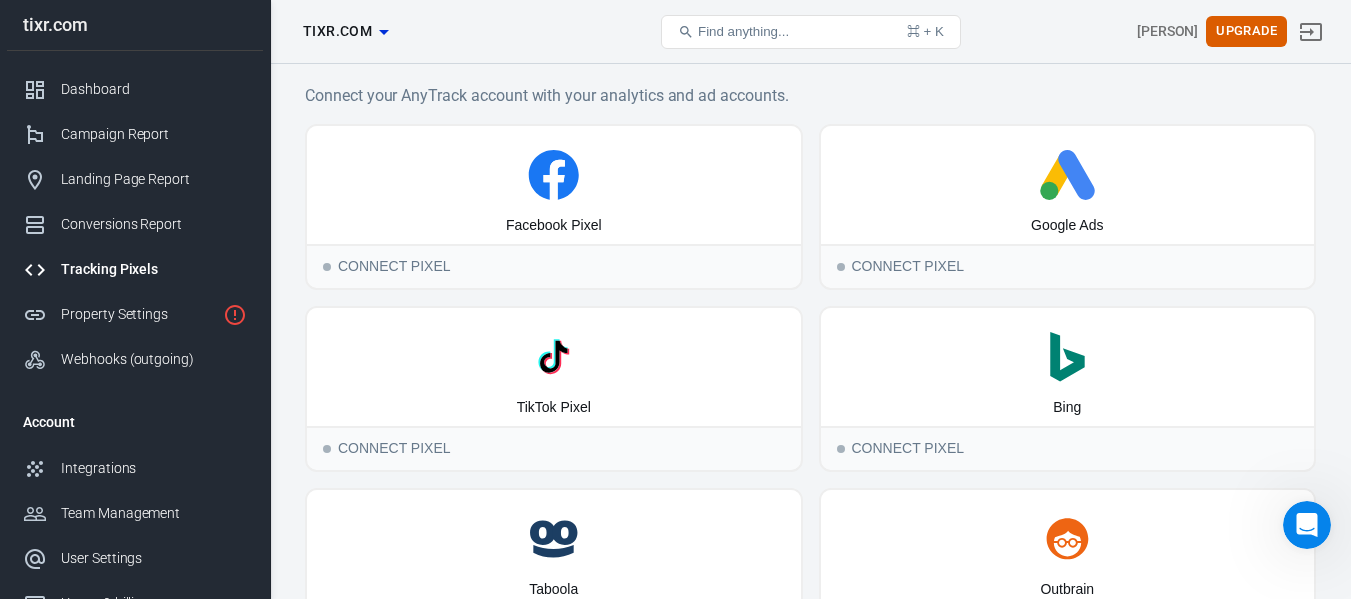 scroll, scrollTop: 0, scrollLeft: 0, axis: both 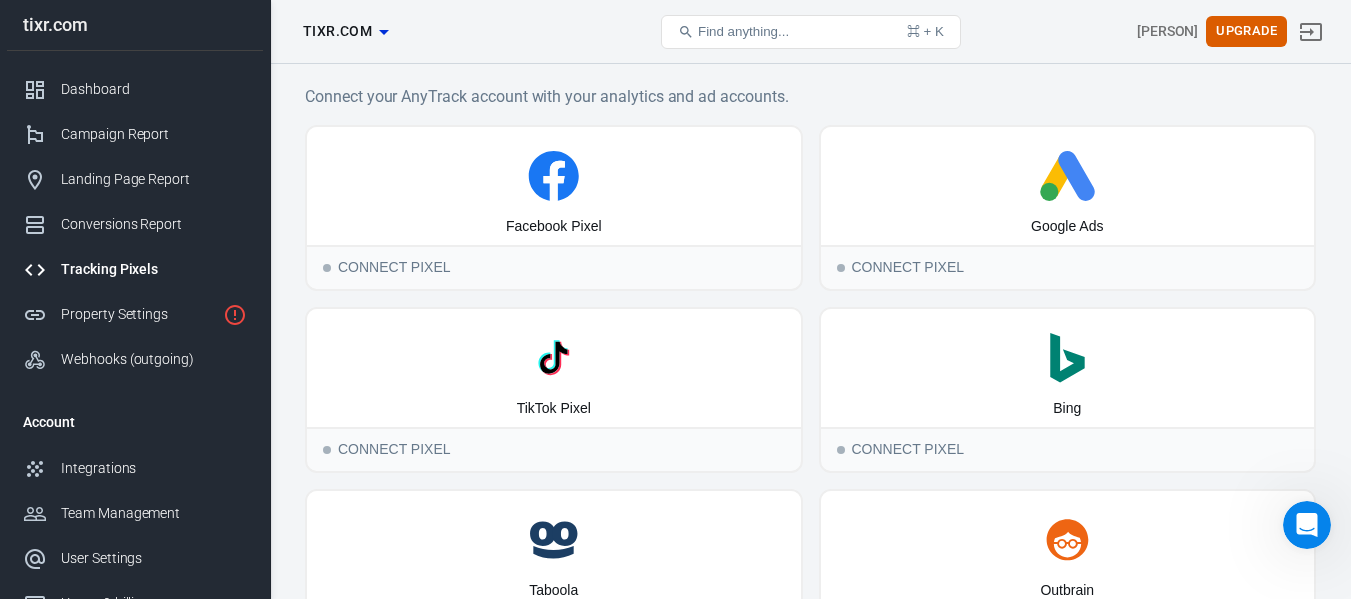 click on "Find anything..." at bounding box center (743, 31) 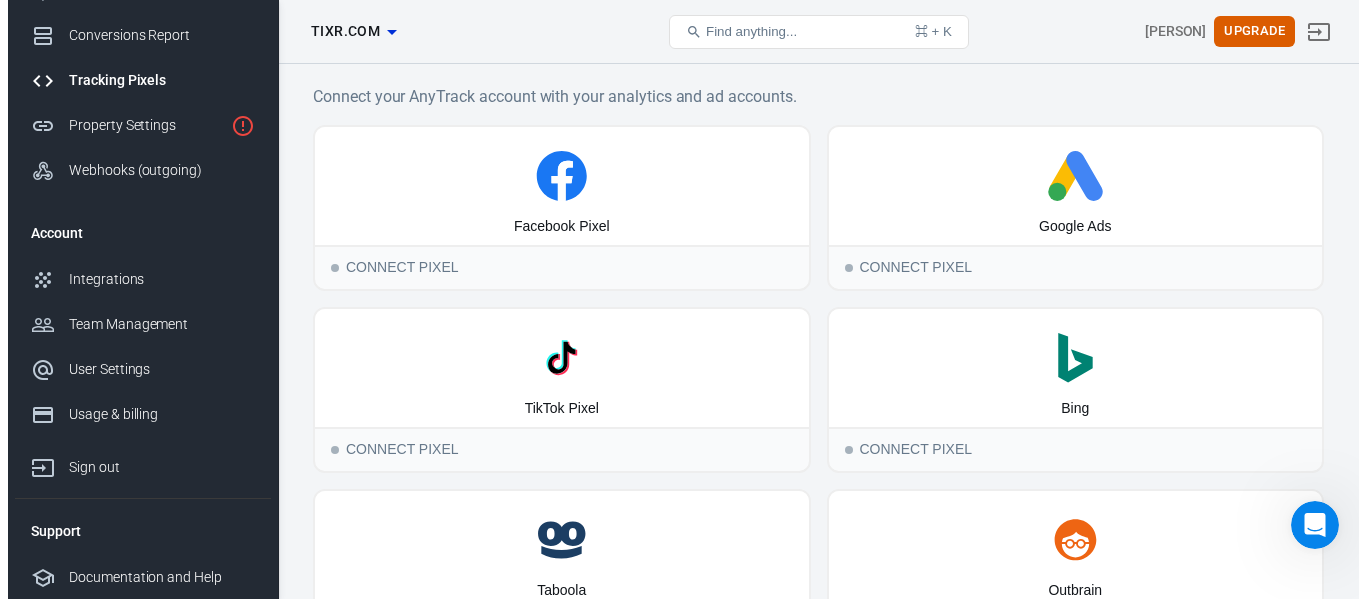 scroll, scrollTop: 190, scrollLeft: 0, axis: vertical 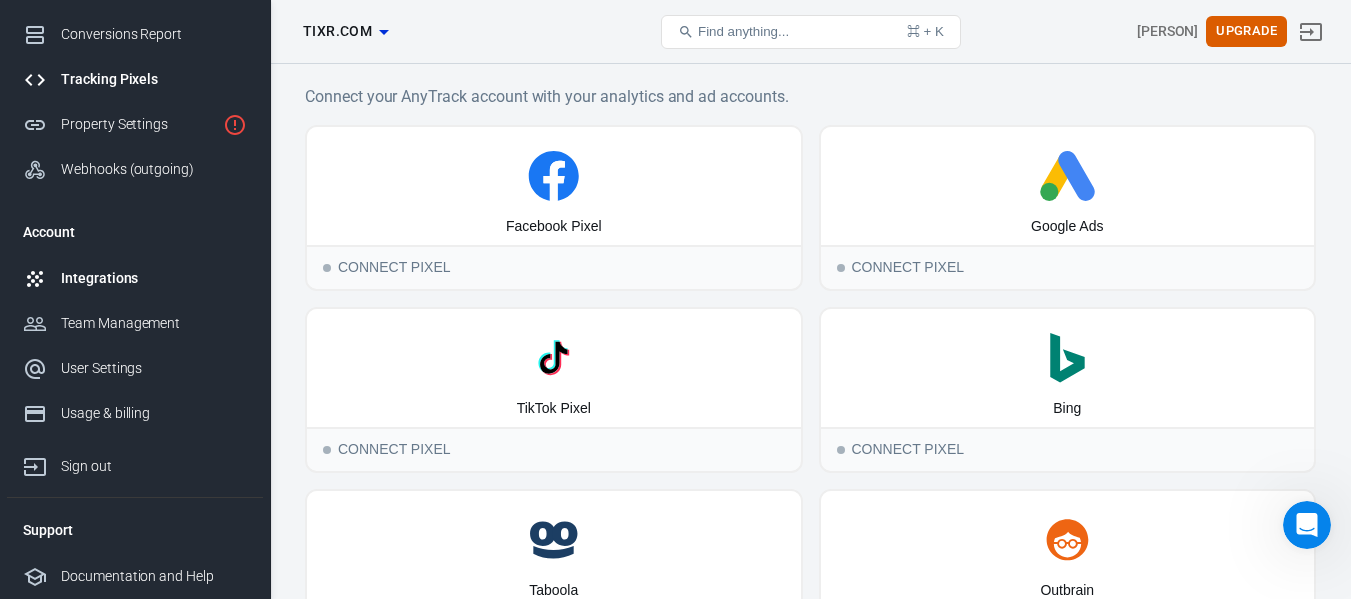 click on "Integrations" at bounding box center [154, 278] 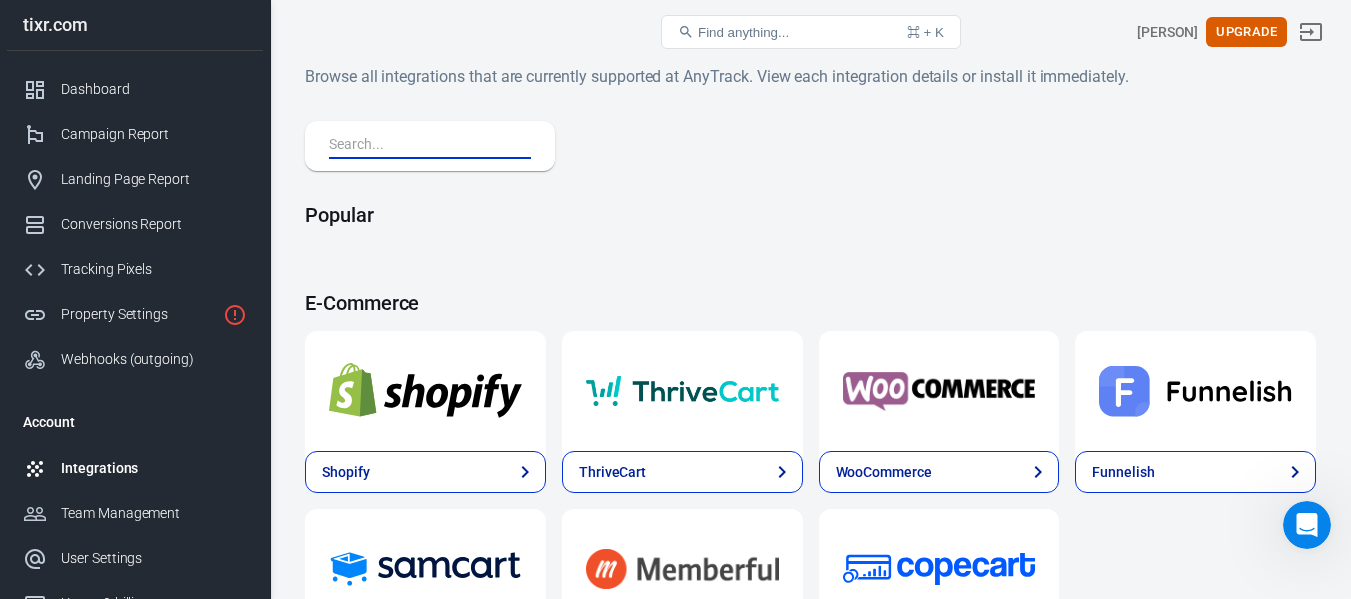 click at bounding box center (426, 146) 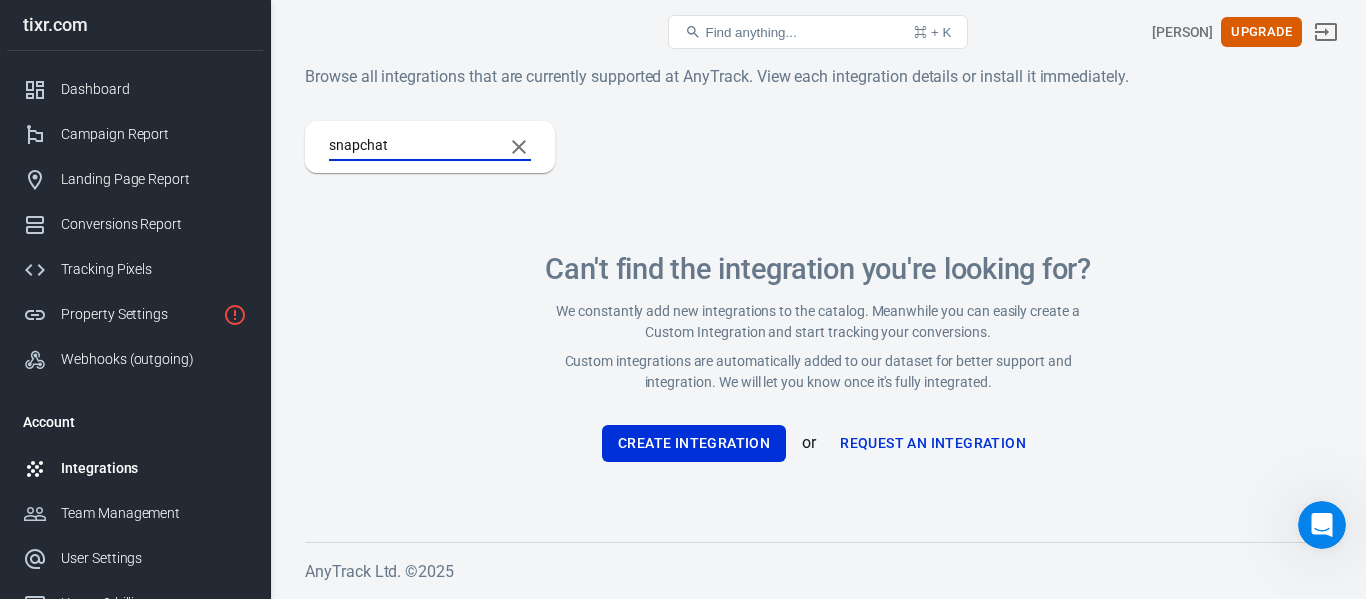click on "Request an Integration" at bounding box center (933, 443) 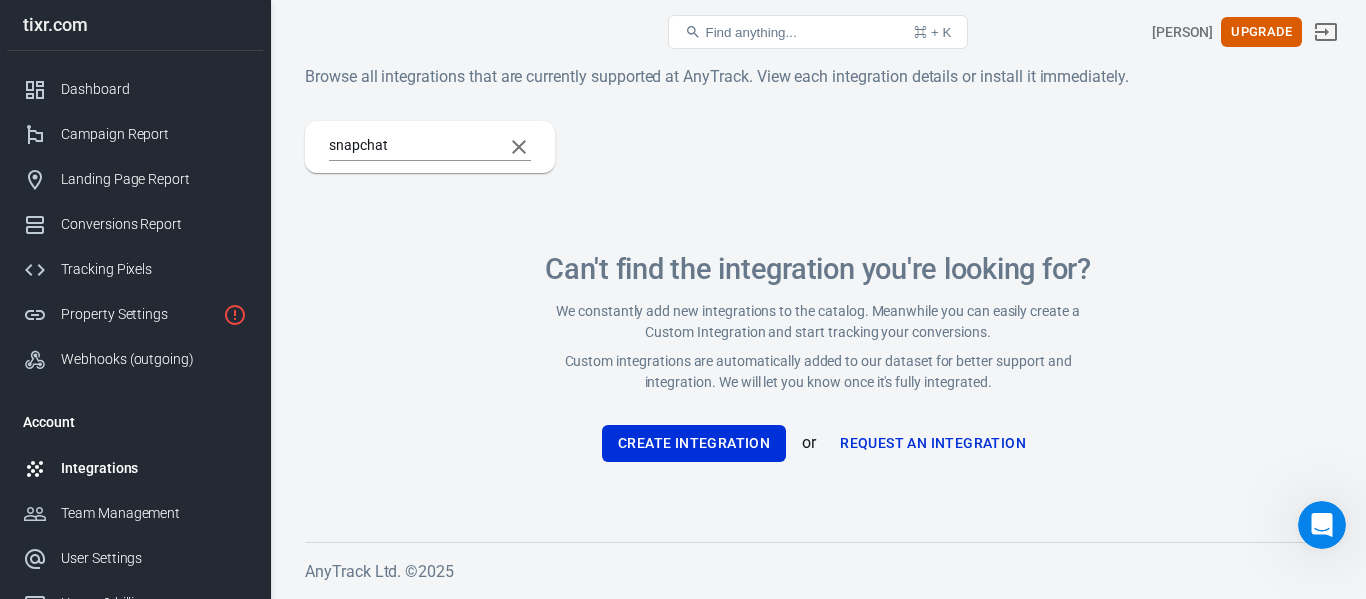 click 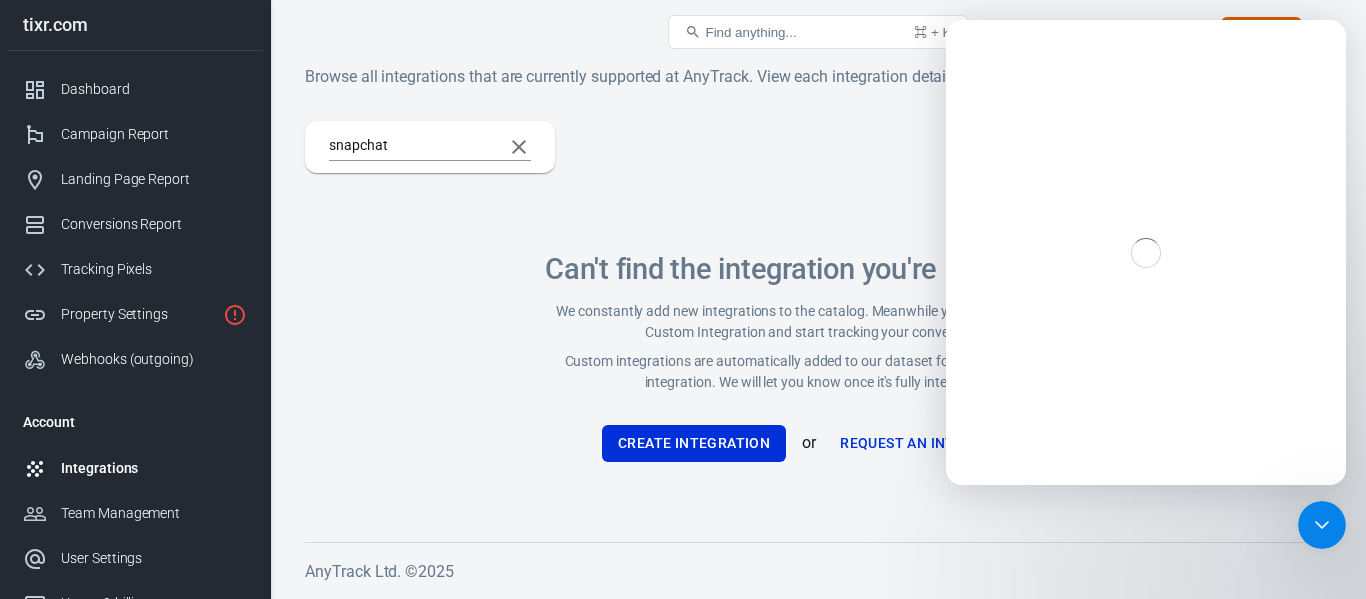 scroll, scrollTop: 0, scrollLeft: 0, axis: both 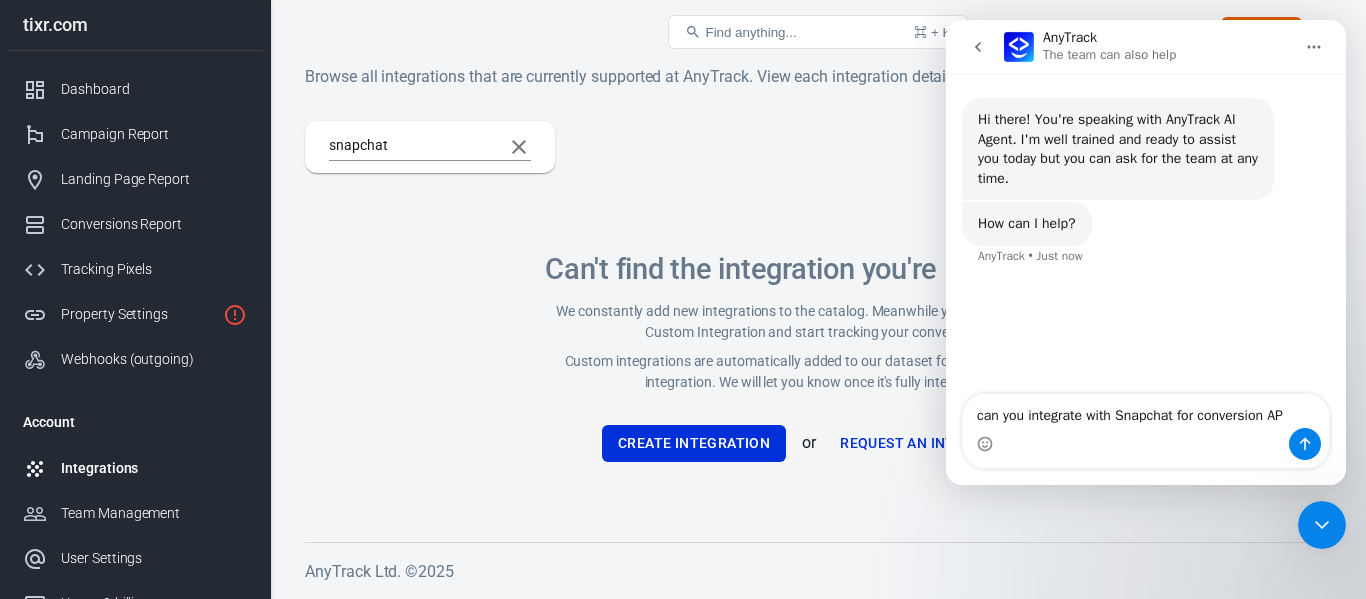 type on "can you integrate with Snapchat for conversion API" 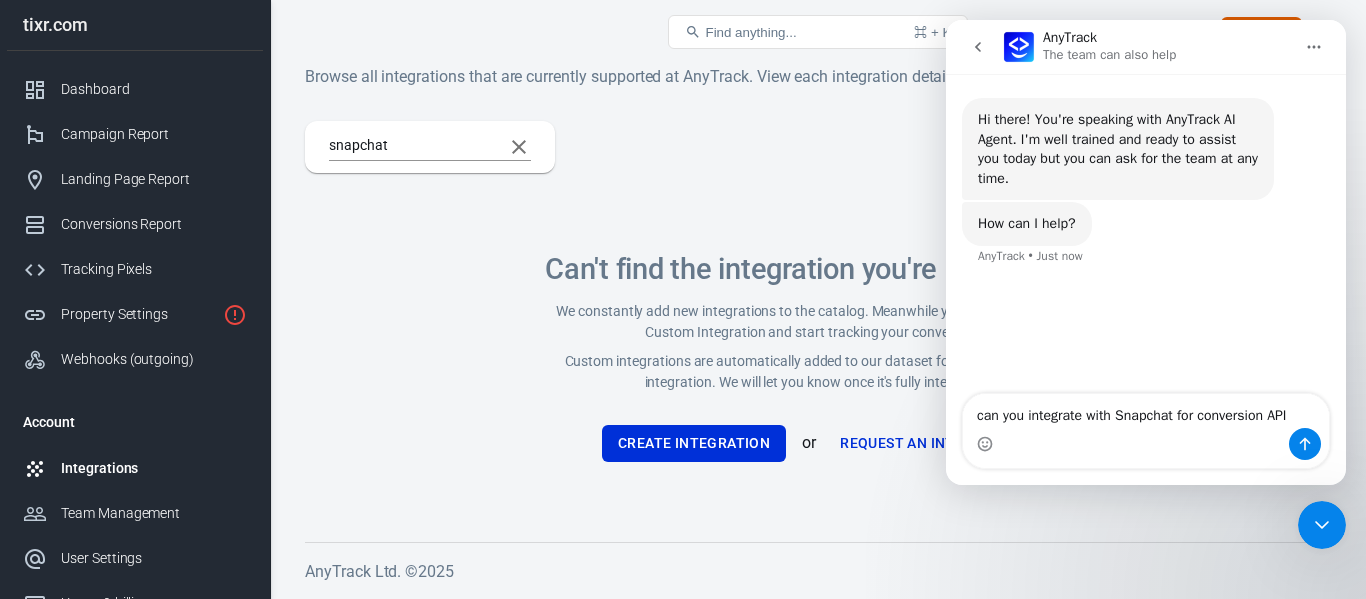 type 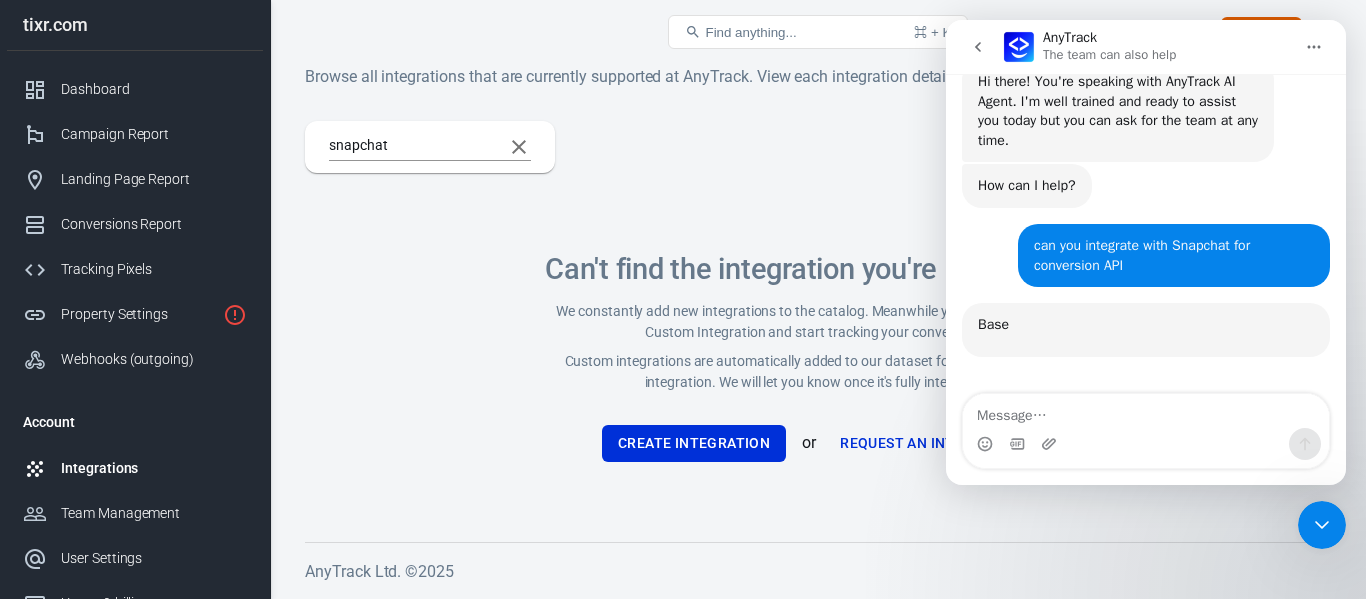 scroll, scrollTop: 31, scrollLeft: 0, axis: vertical 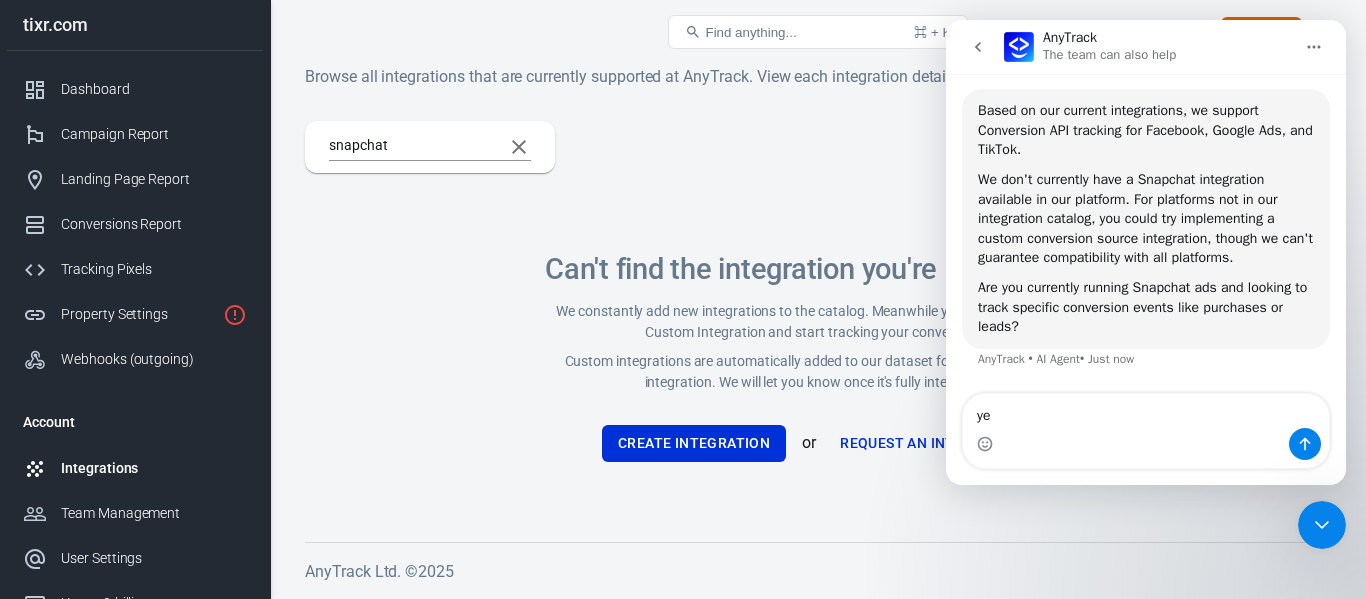 type on "yes" 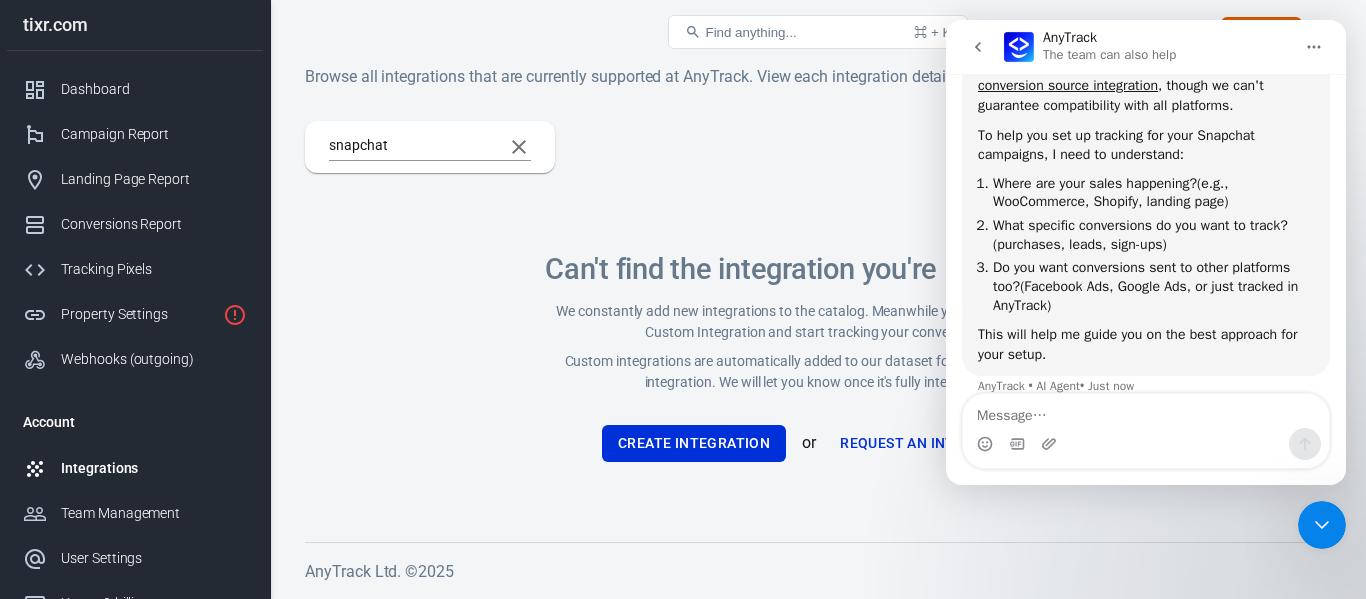 scroll, scrollTop: 675, scrollLeft: 0, axis: vertical 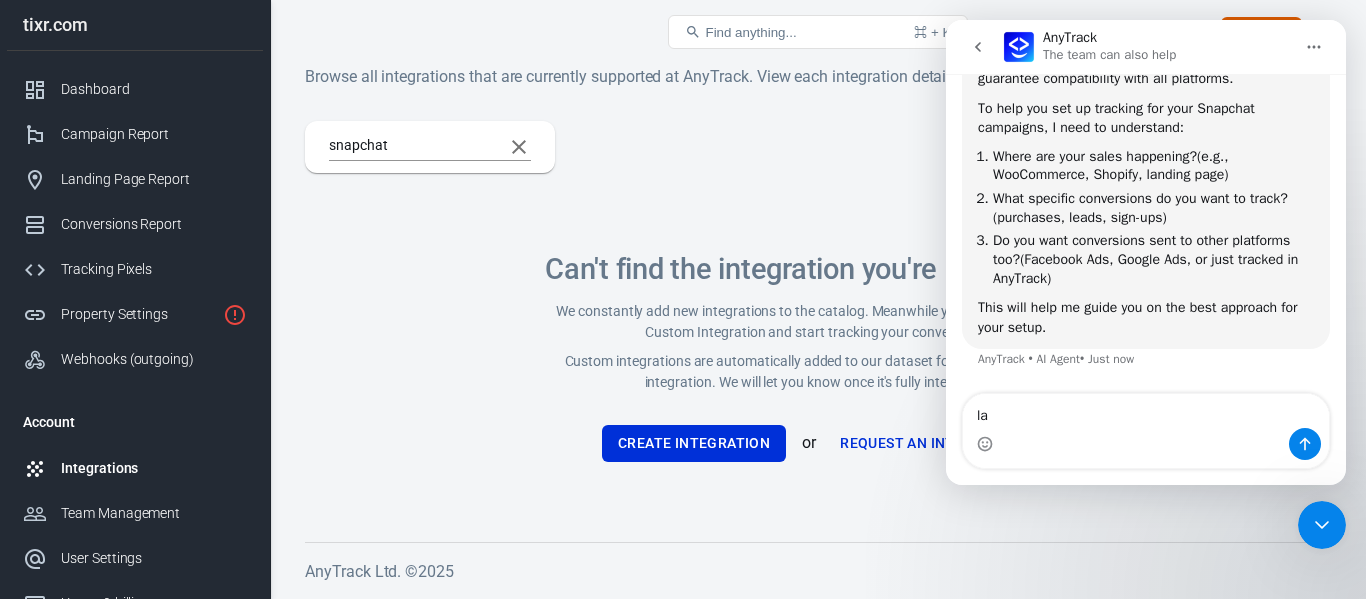 type on "l" 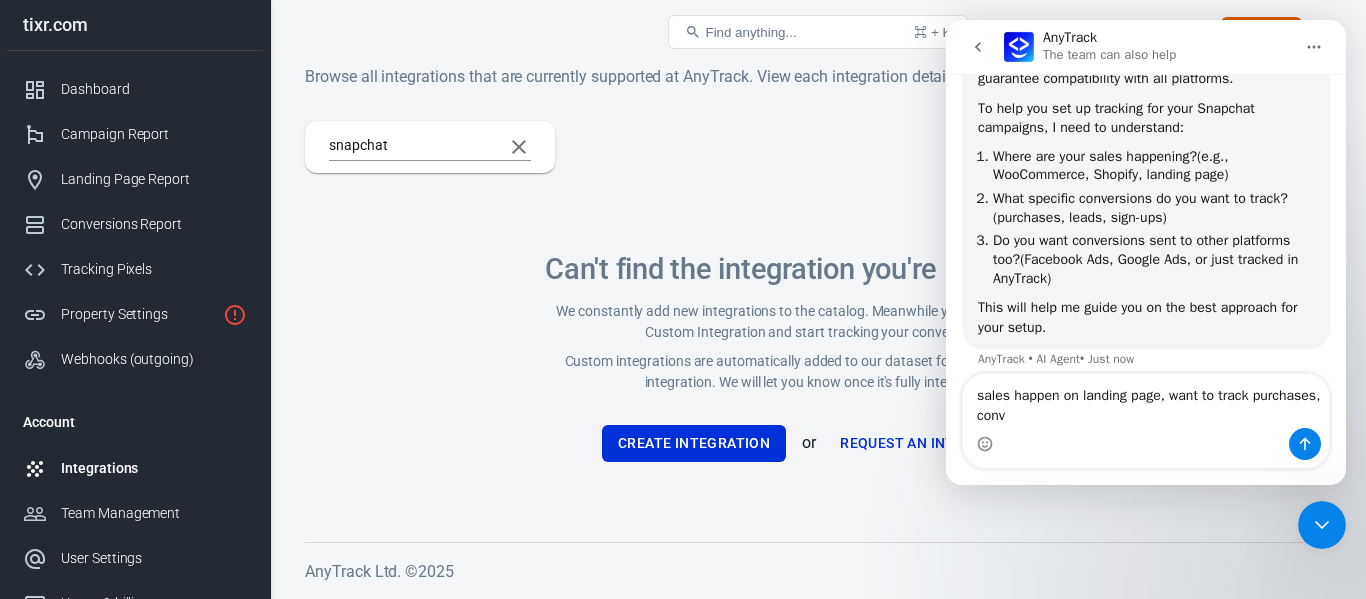 scroll, scrollTop: 695, scrollLeft: 0, axis: vertical 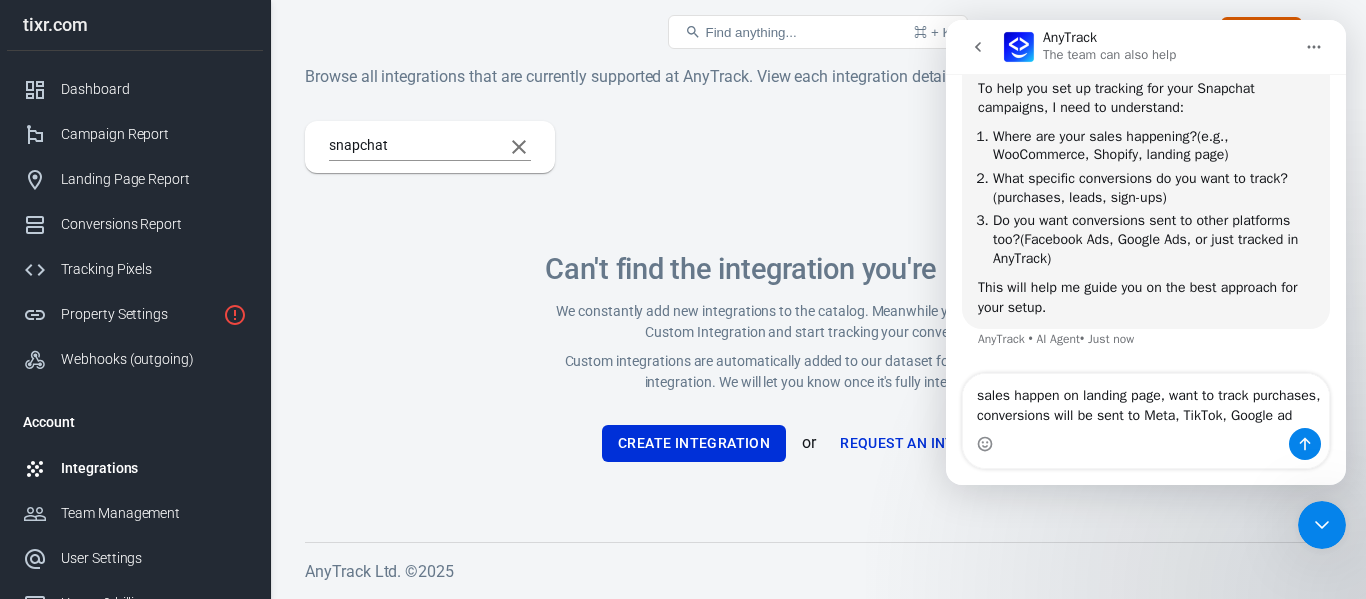 type on "sales happen on landing page, want to track purchases, conversions will be sent to Meta, TikTok, Google ads" 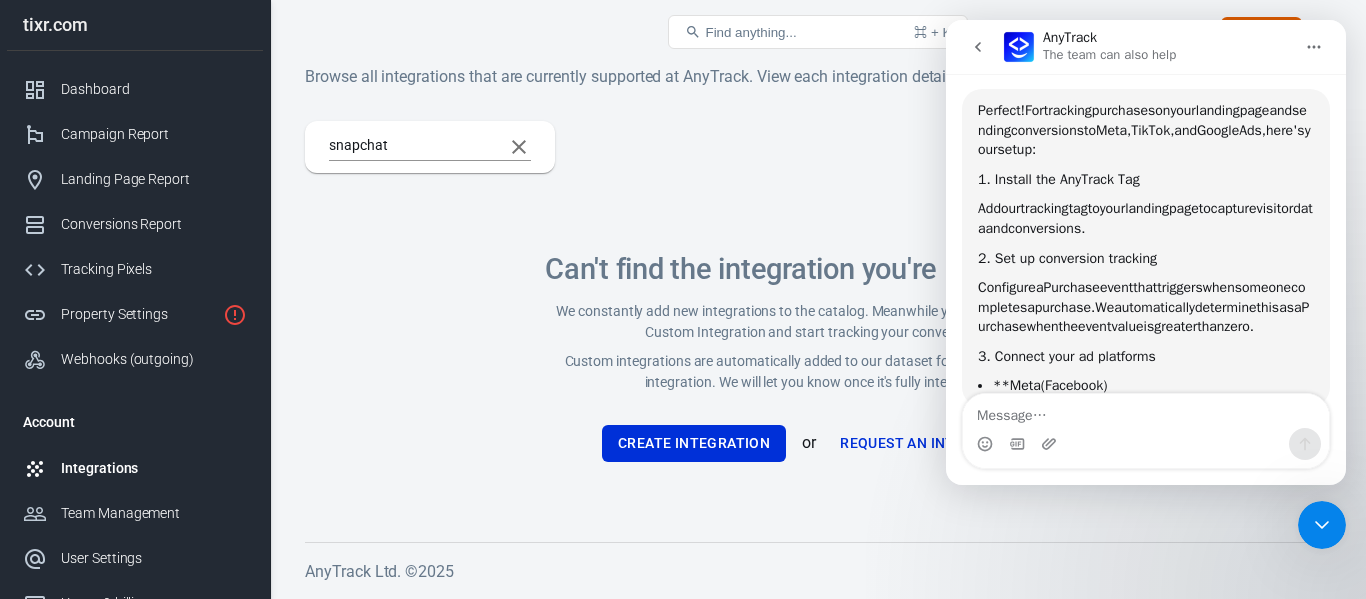 scroll, scrollTop: 1055, scrollLeft: 0, axis: vertical 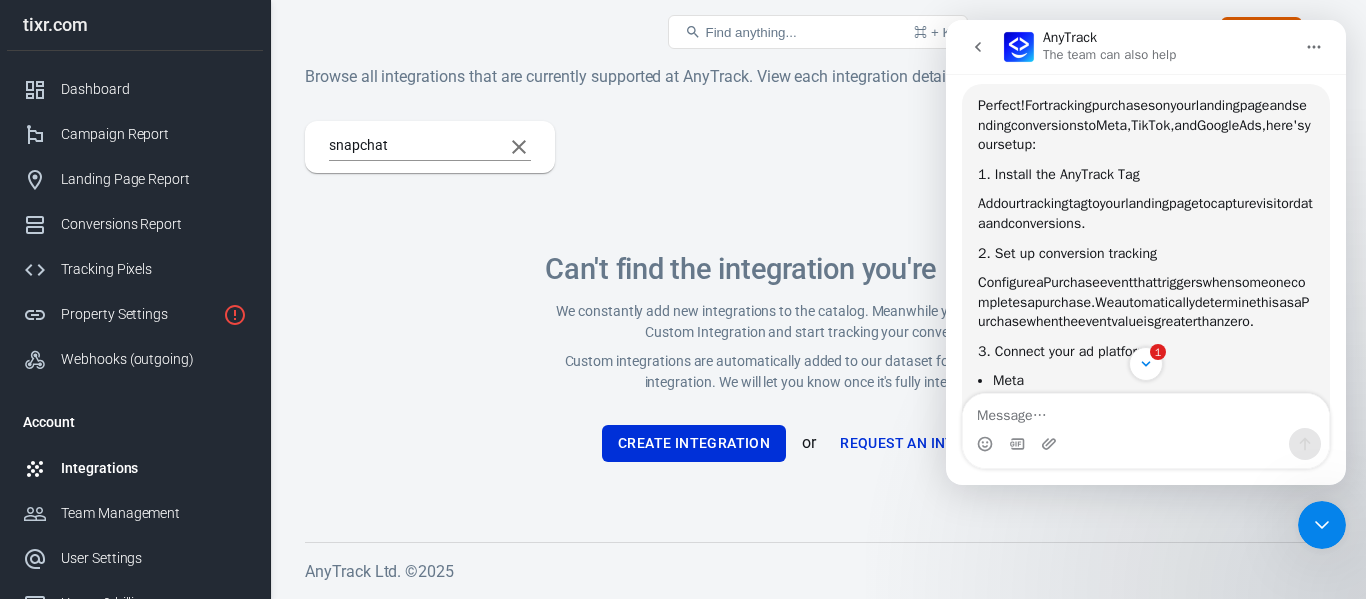 drag, startPoint x: 1059, startPoint y: 393, endPoint x: 1018, endPoint y: 421, distance: 49.648766 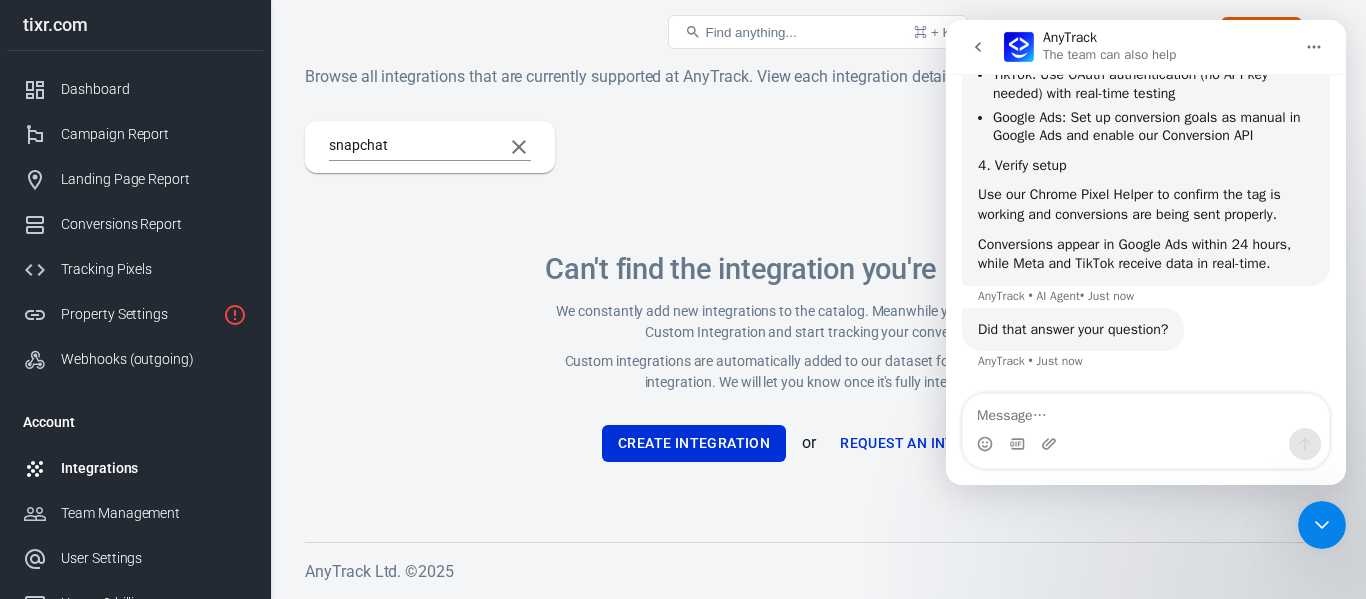scroll, scrollTop: 1476, scrollLeft: 0, axis: vertical 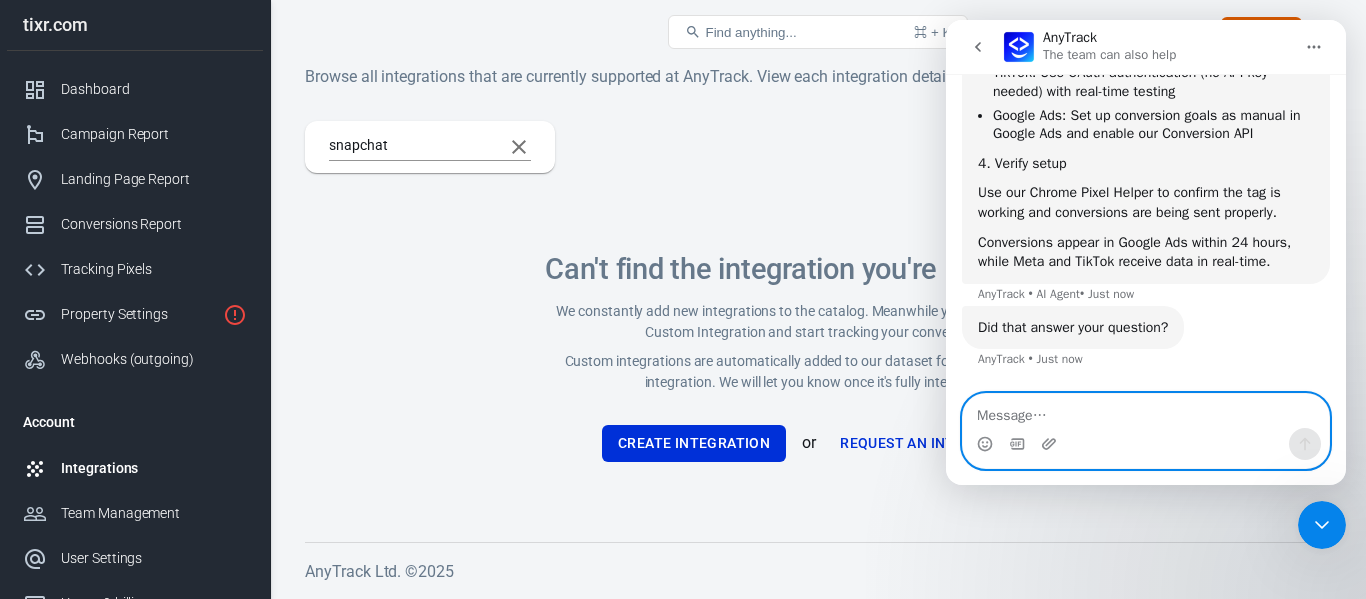 click at bounding box center (1146, 411) 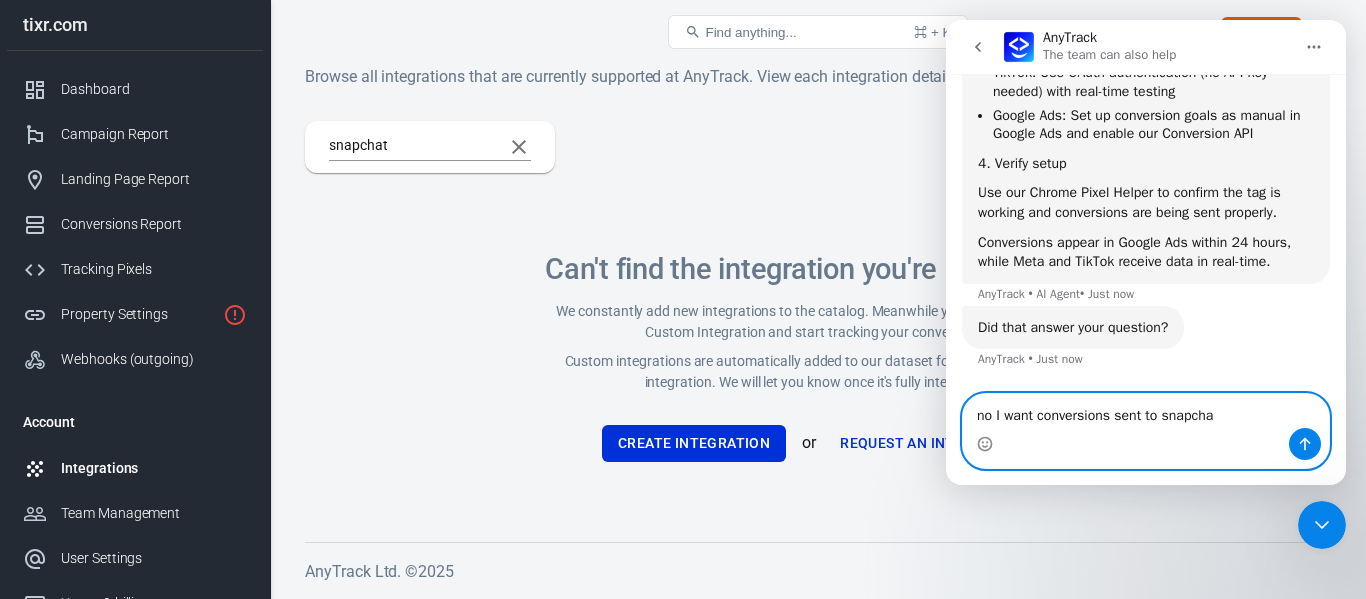 type on "no I want conversions sent to snapchat" 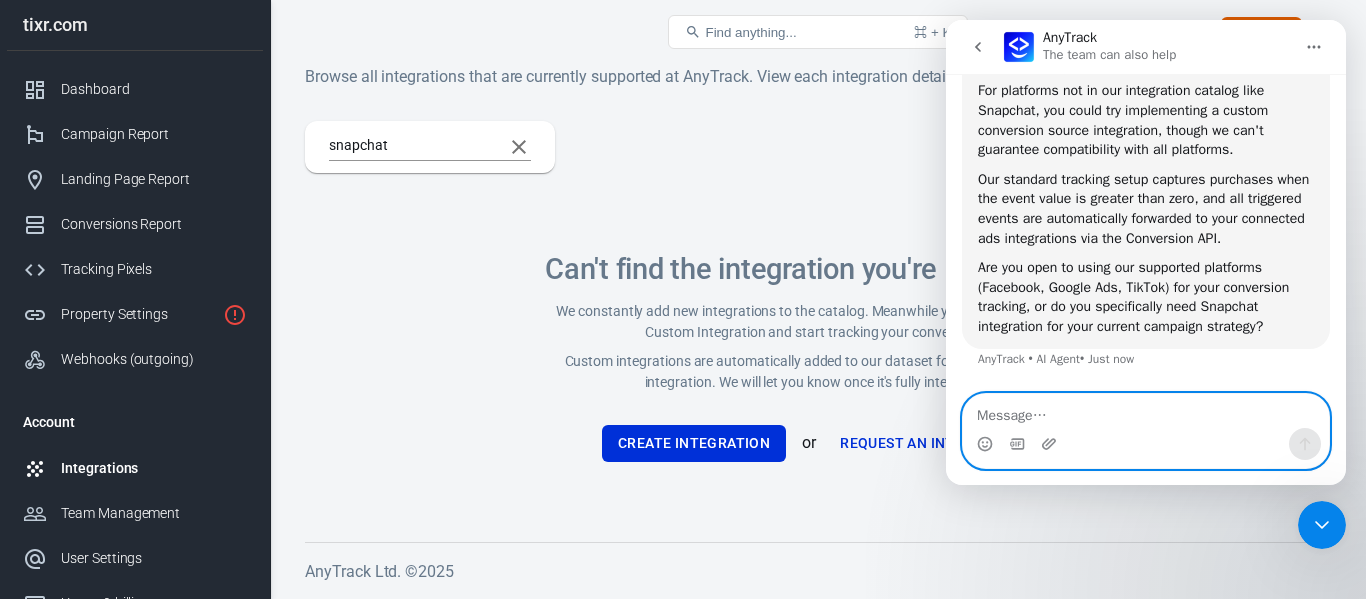 scroll, scrollTop: 1906, scrollLeft: 0, axis: vertical 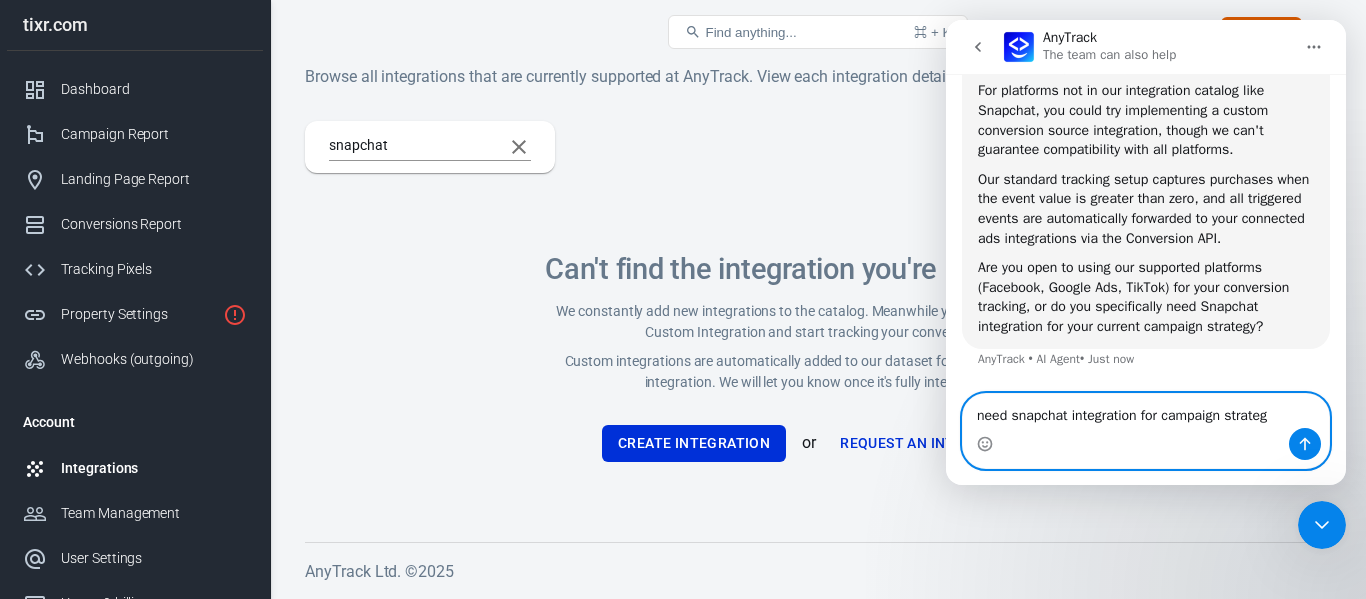 type on "need snapchat integration for campaign strategy" 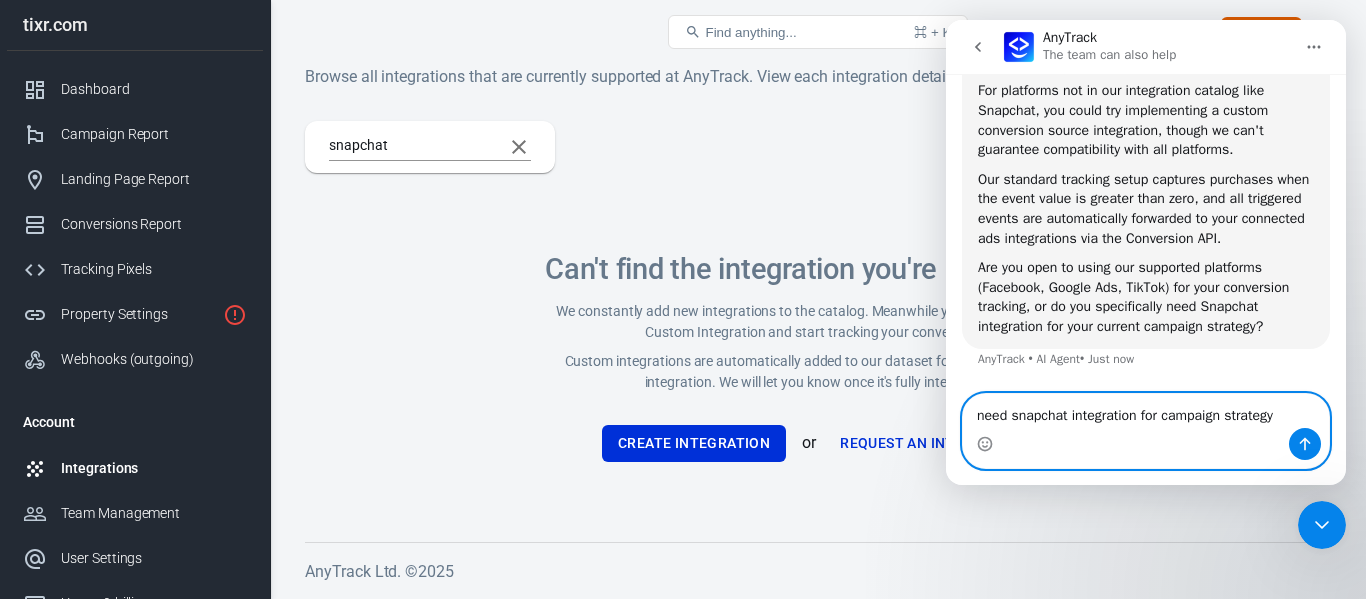 type 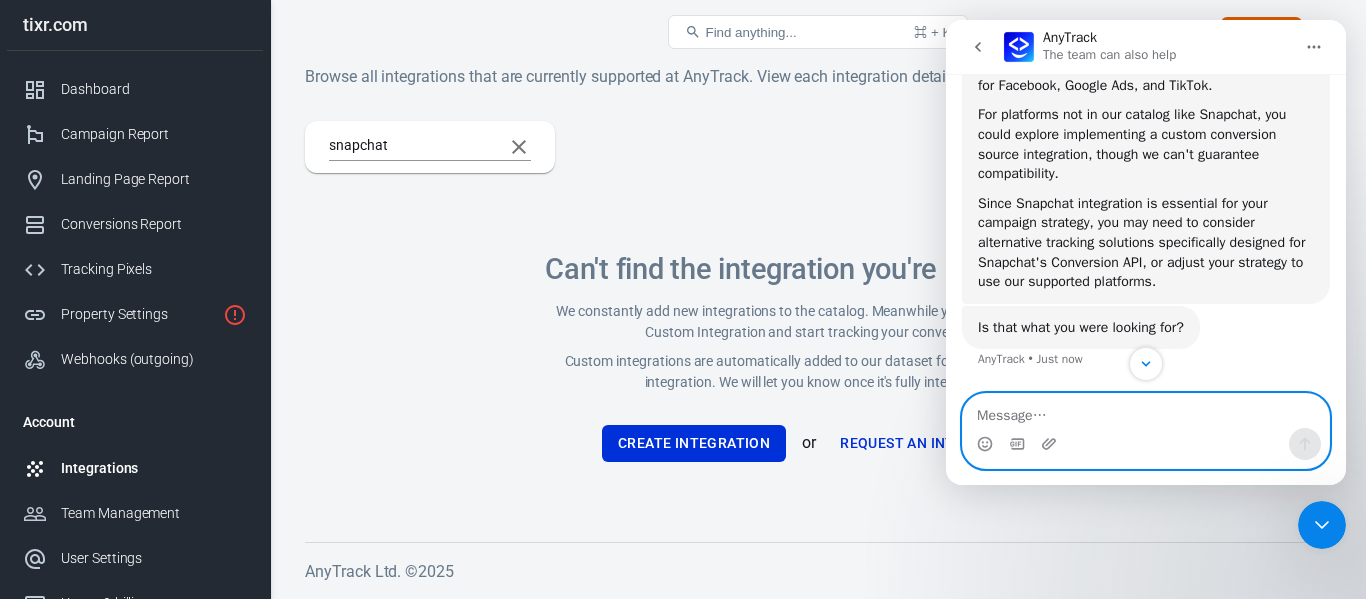scroll, scrollTop: 2326, scrollLeft: 0, axis: vertical 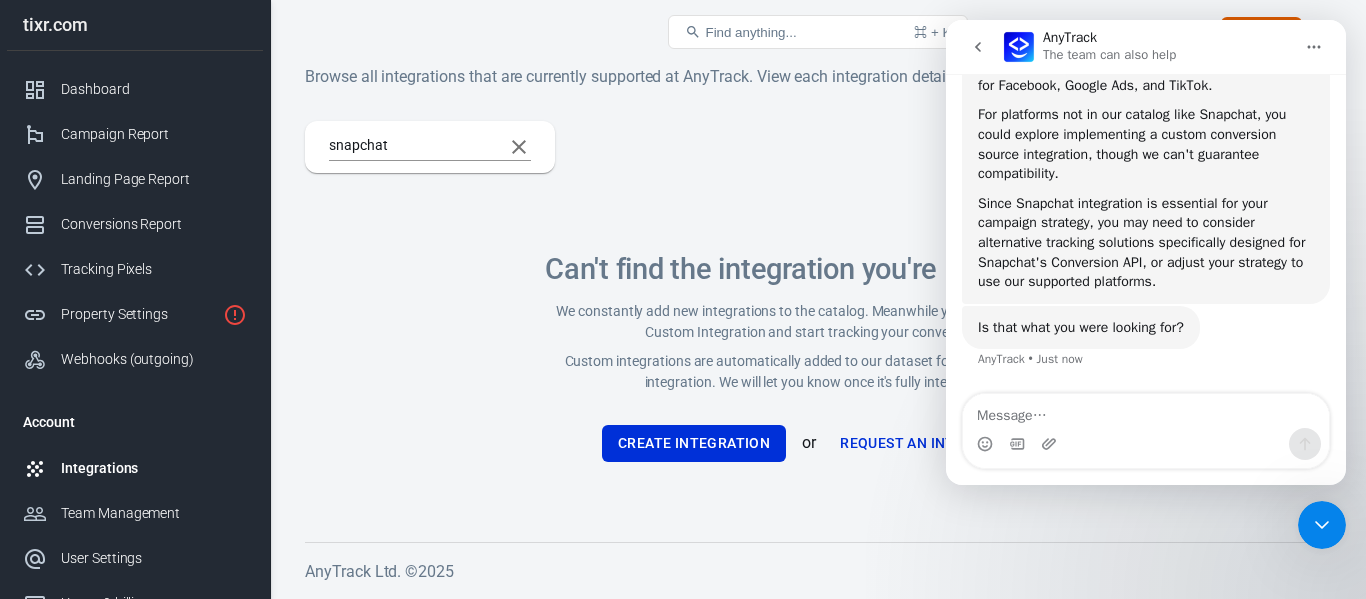 click on "snapchat Can't find the integration you're looking for? We constantly add new integrations to the catalog. Meanwhile you can easily create a Custom Integration and start tracking your conversions. Custom integrations are automatically added to our dataset for better support and integration. We will let you know once it's fully integrated. Create Integration or Request an Integration" at bounding box center [818, 315] 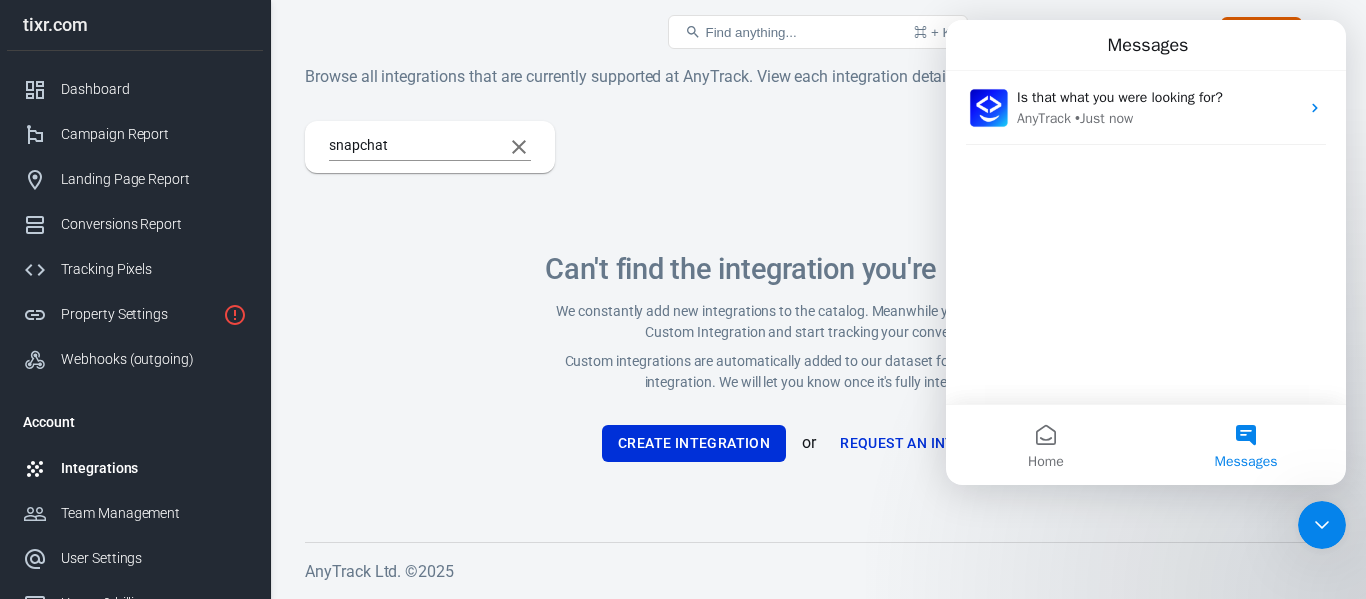 scroll, scrollTop: 2286, scrollLeft: 0, axis: vertical 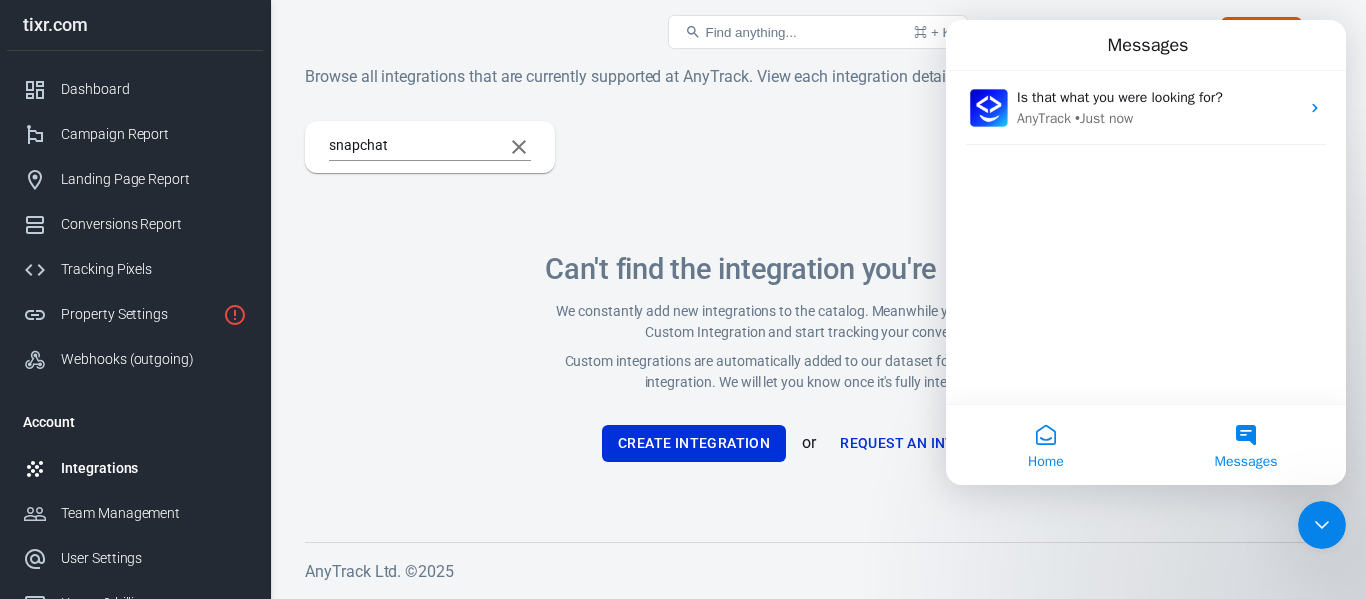 click on "Home" at bounding box center [1046, 462] 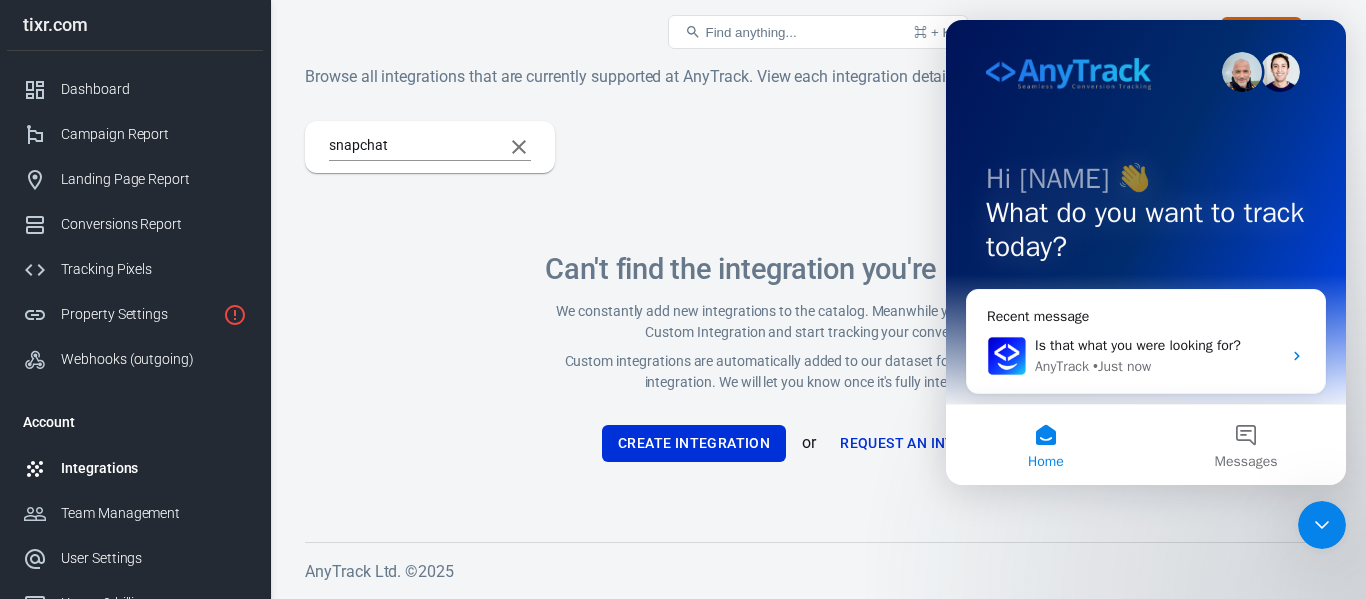 click on "Can't find the integration you're looking for? We constantly add new integrations to the catalog. Meanwhile you can easily create a Custom Integration and start tracking your conversions. Custom integrations are automatically added to our dataset for better support and integration. We will let you know once it's fully integrated. Create Integration or Request an Integration" at bounding box center (818, 357) 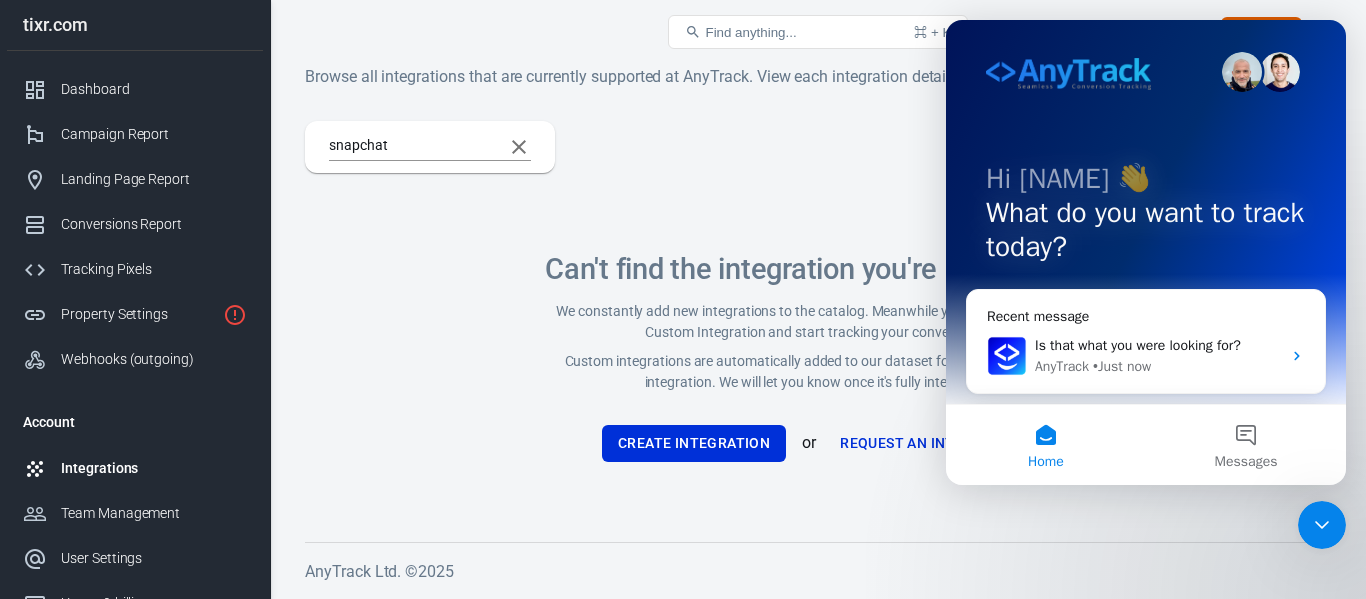click 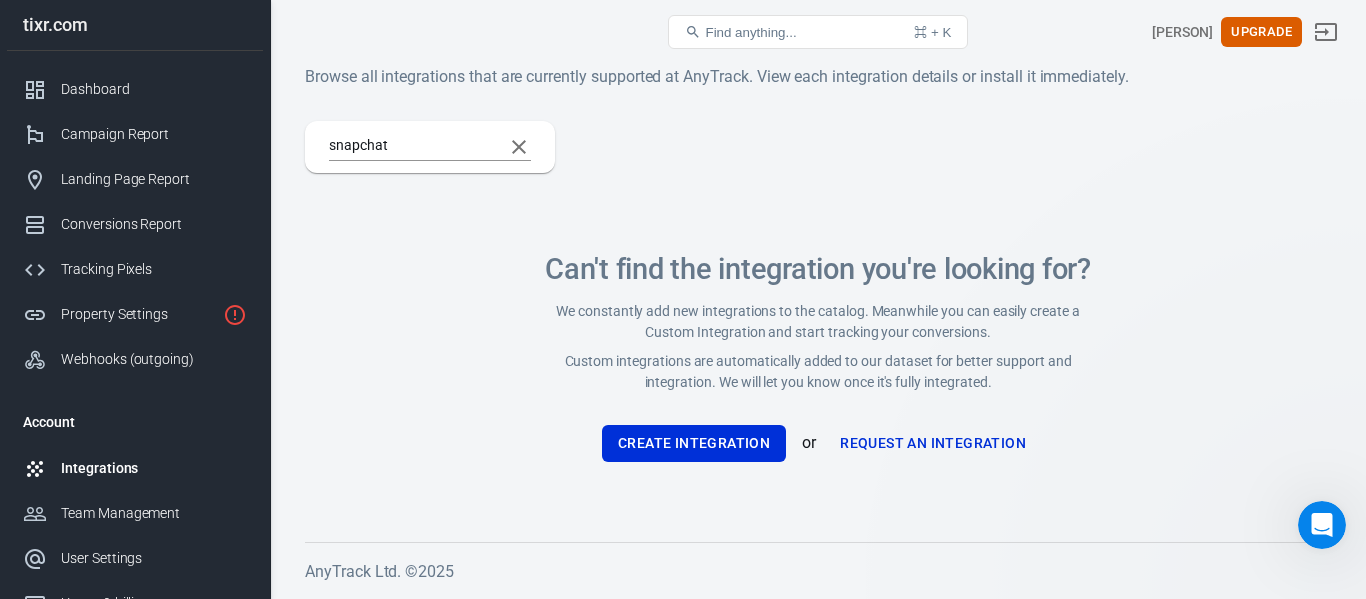 scroll, scrollTop: 0, scrollLeft: 0, axis: both 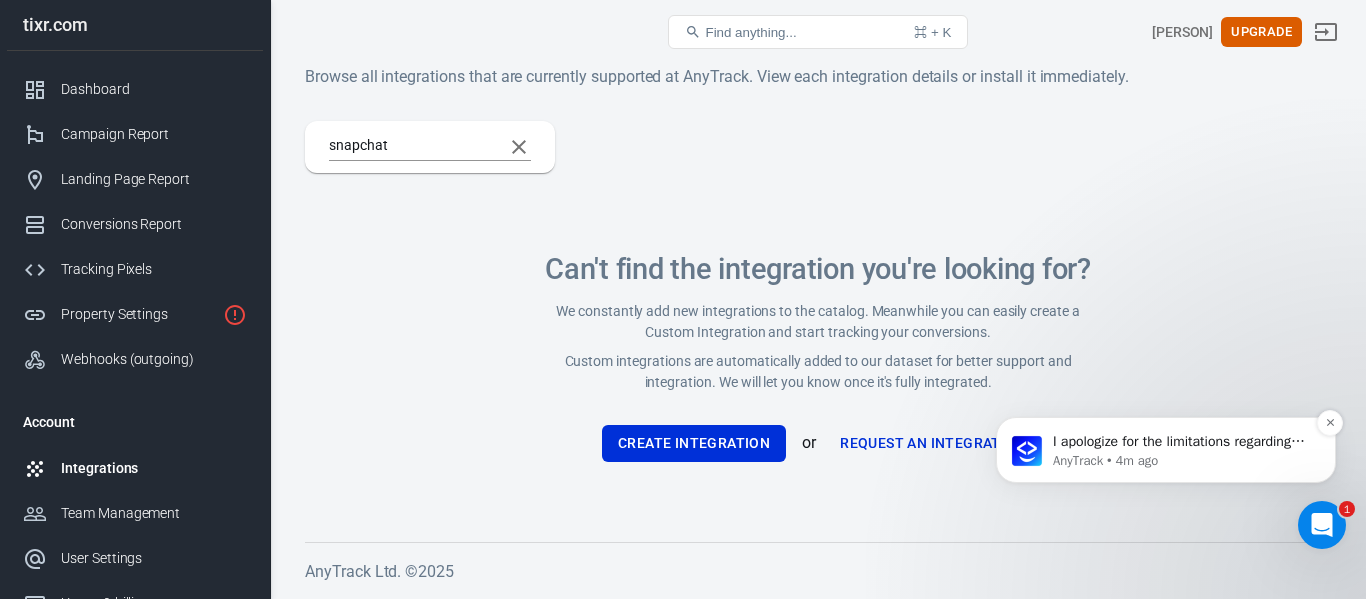 click on "AnyTrack • 4m ago" at bounding box center [1182, 461] 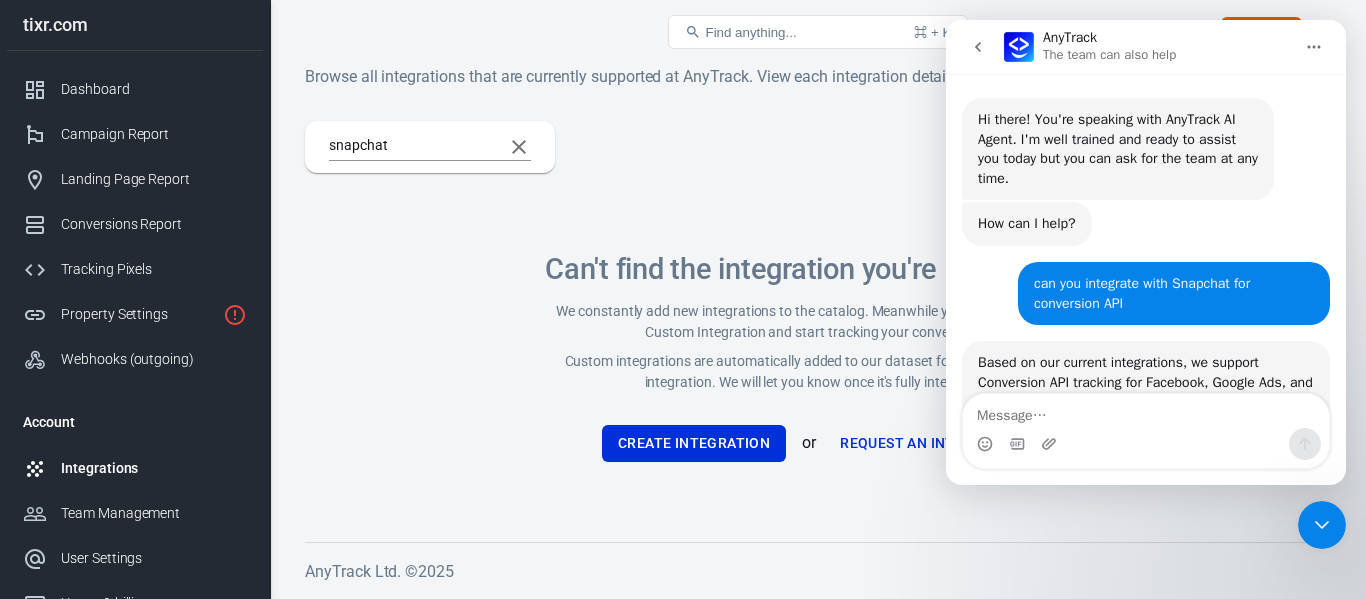 scroll, scrollTop: 34, scrollLeft: 0, axis: vertical 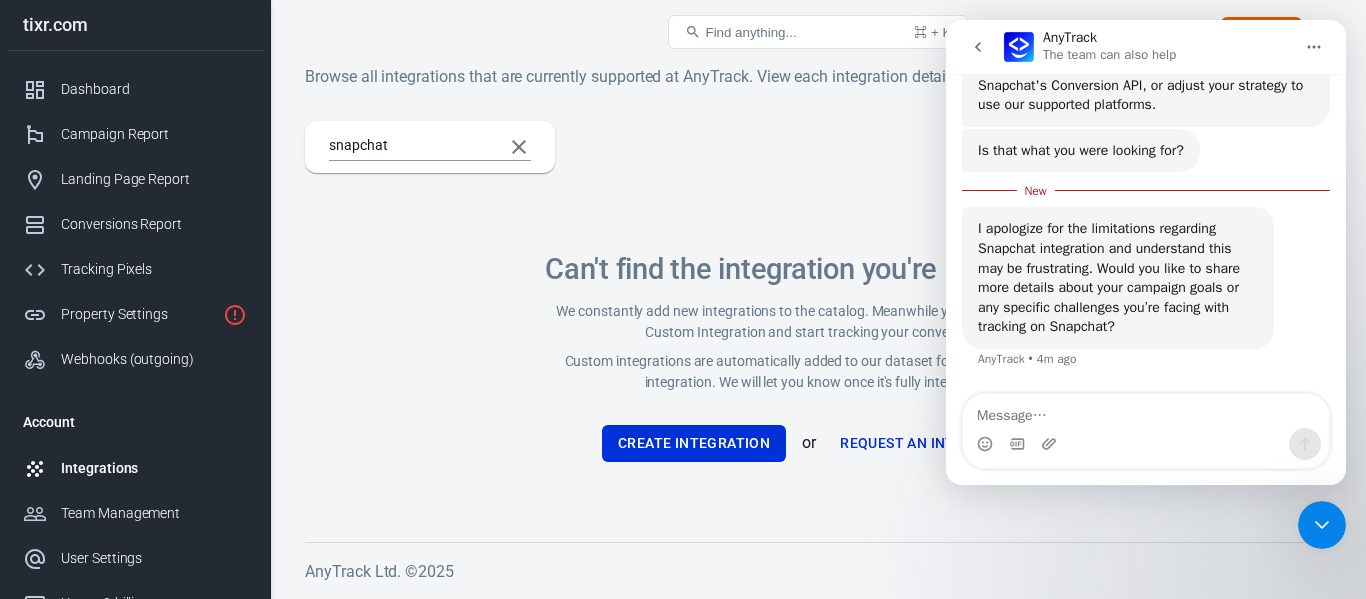 click on "Can't find the integration you're looking for? We constantly add new integrations to the catalog. Meanwhile you can easily create a Custom Integration and start tracking your conversions. Custom integrations are automatically added to our dataset for better support and integration. We will let you know once it's fully integrated. Create Integration or Request an Integration" at bounding box center (818, 357) 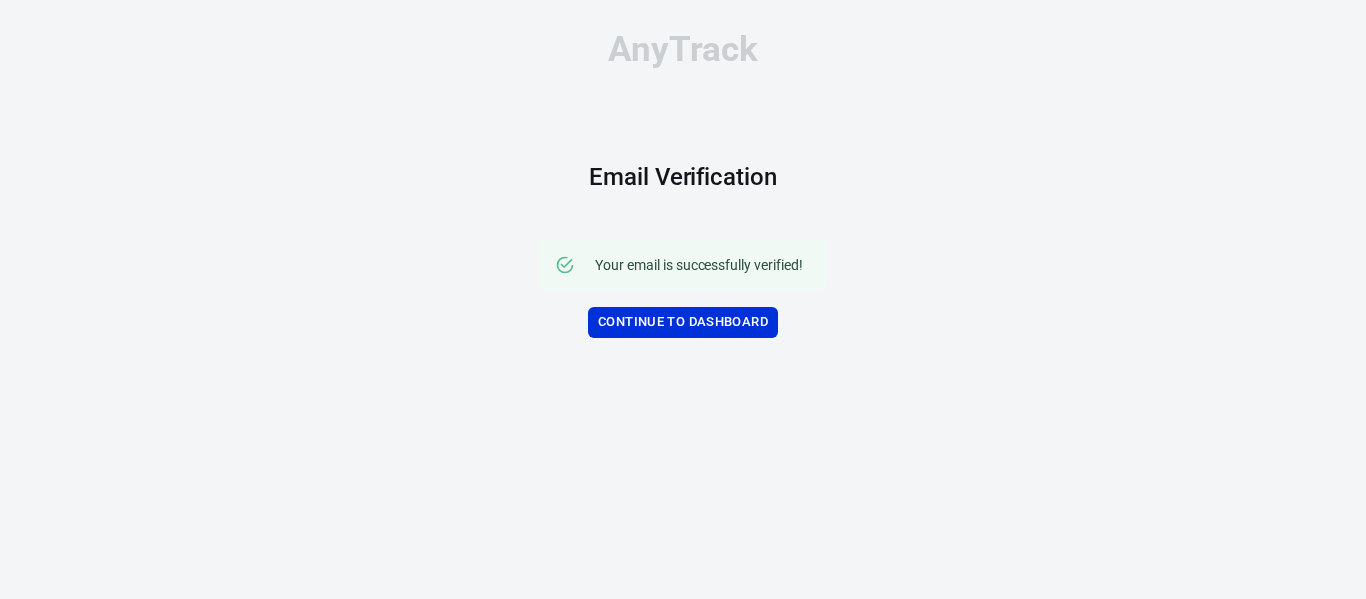 scroll, scrollTop: 0, scrollLeft: 0, axis: both 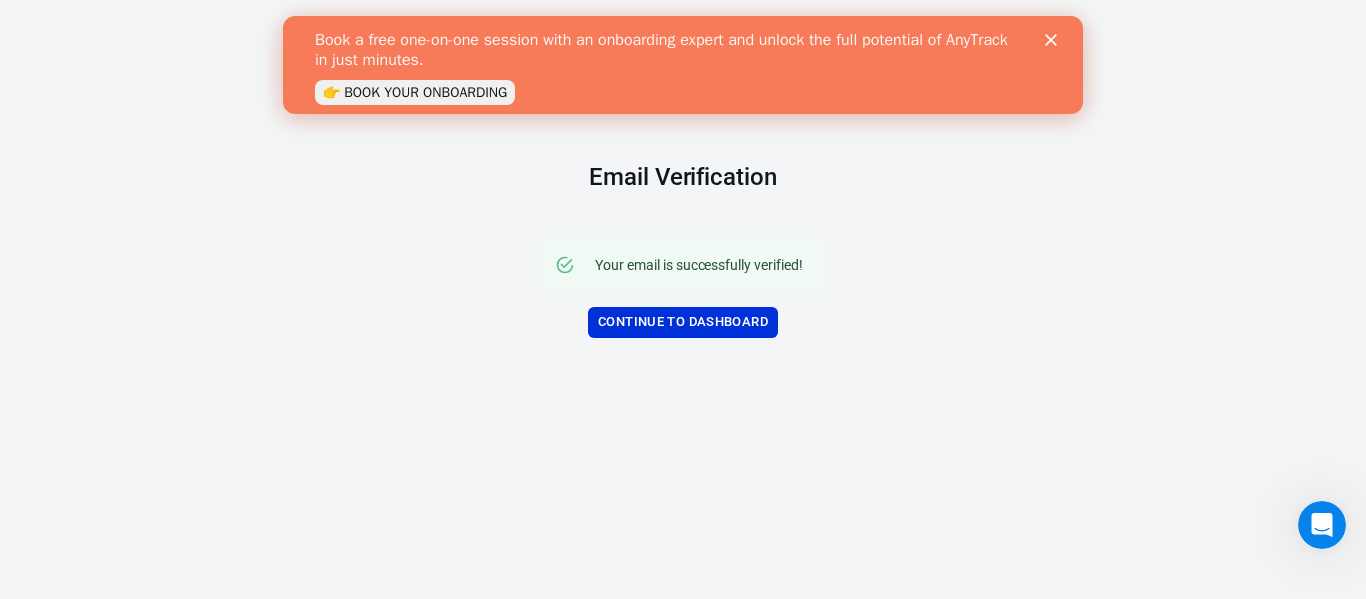 click 